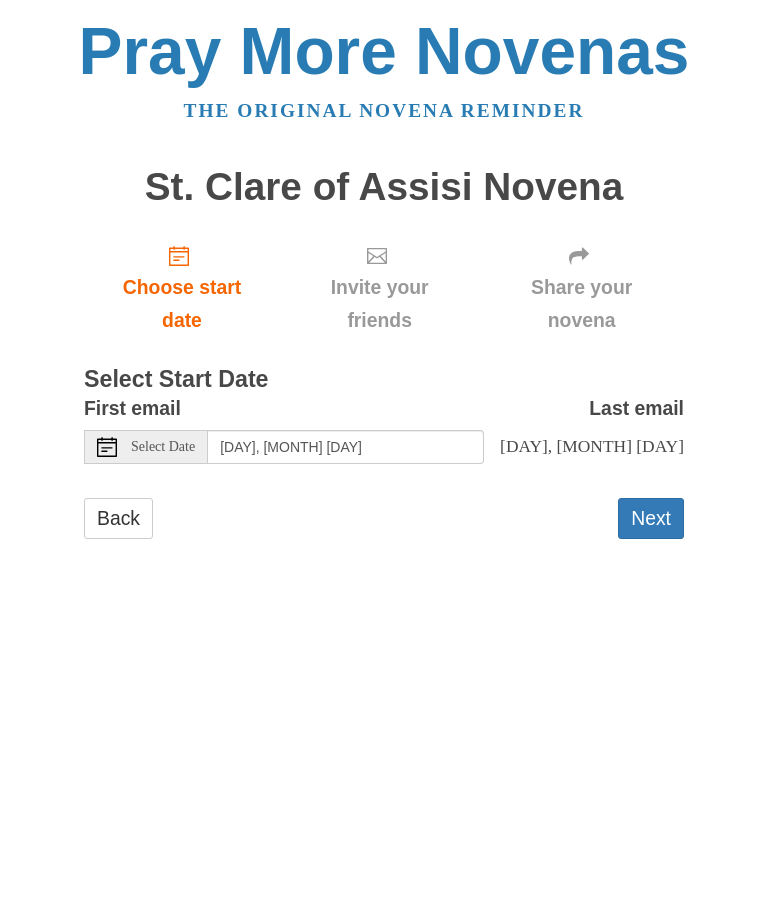 scroll, scrollTop: 0, scrollLeft: 0, axis: both 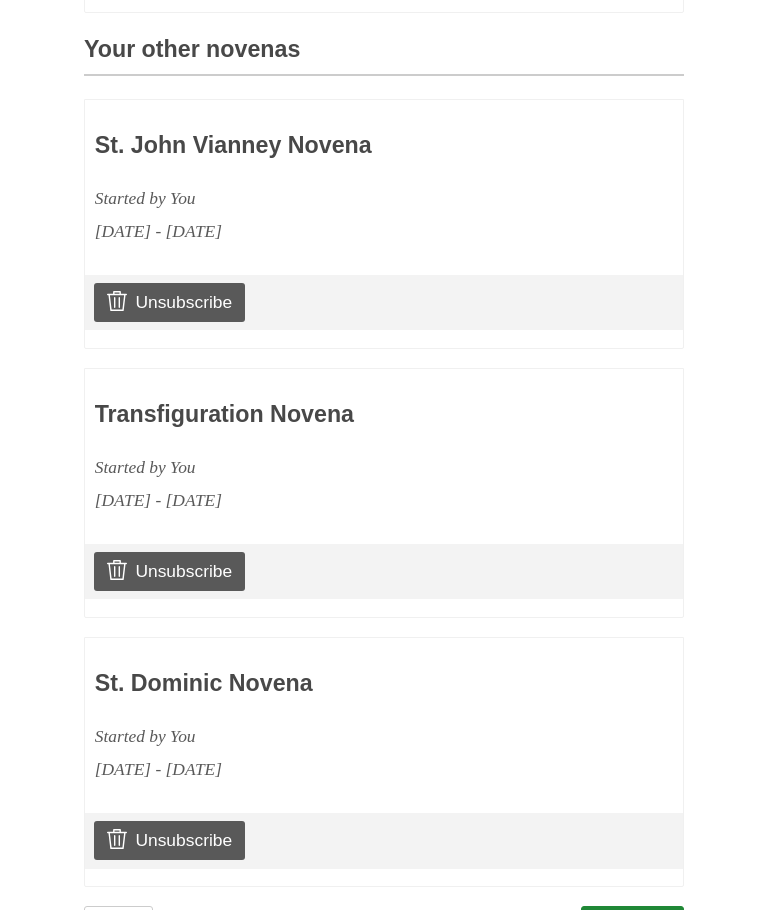 click on "Continue" at bounding box center (633, 926) 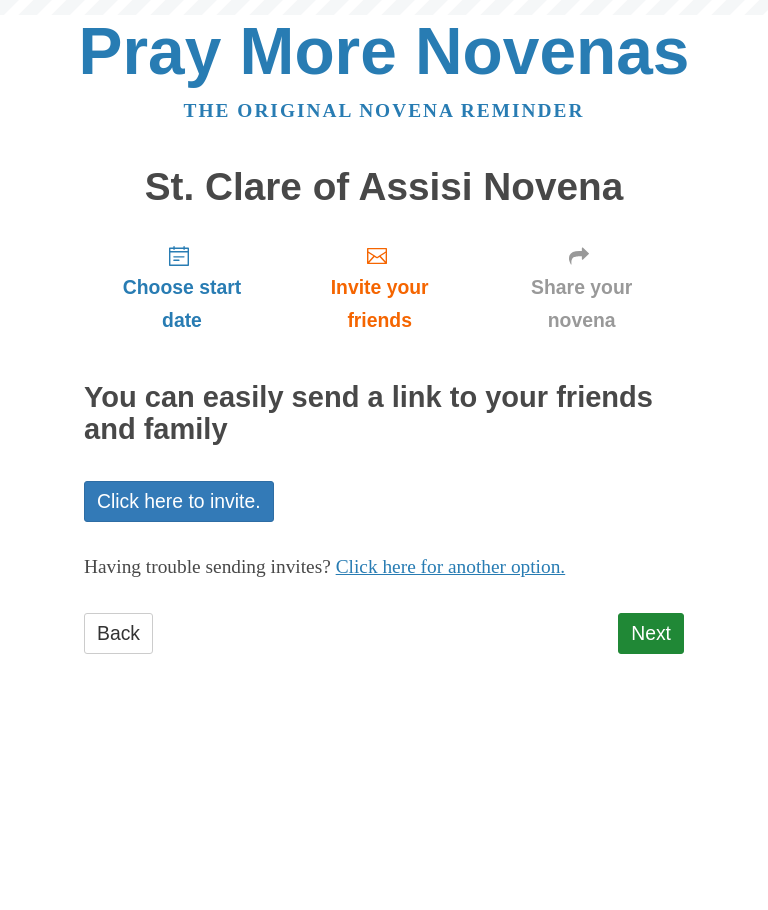 scroll, scrollTop: 0, scrollLeft: 0, axis: both 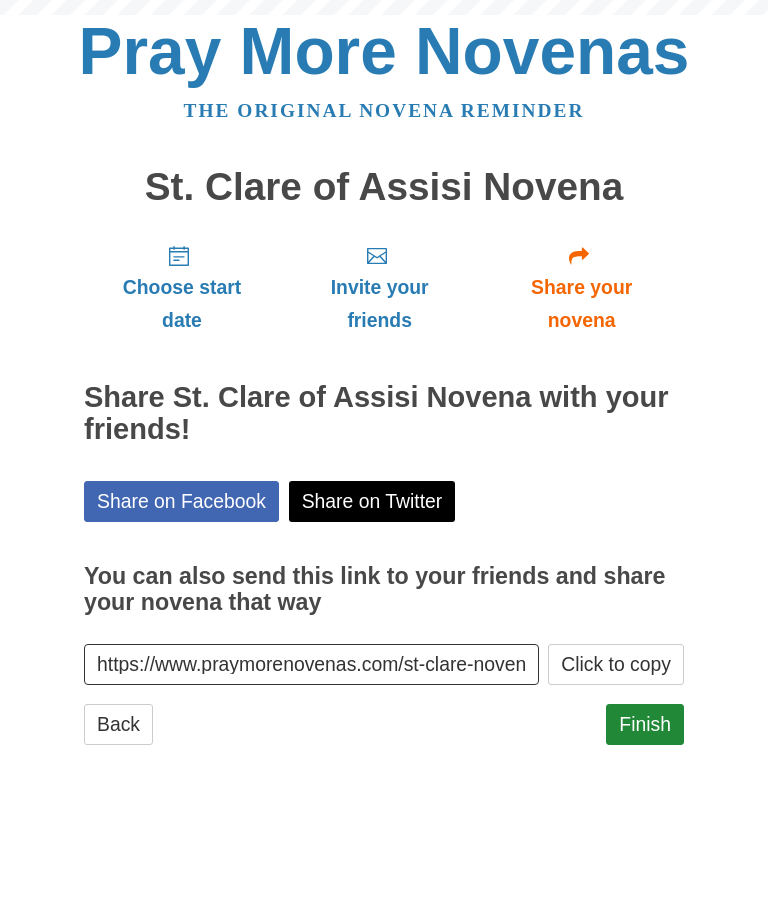 click on "Finish" at bounding box center [645, 724] 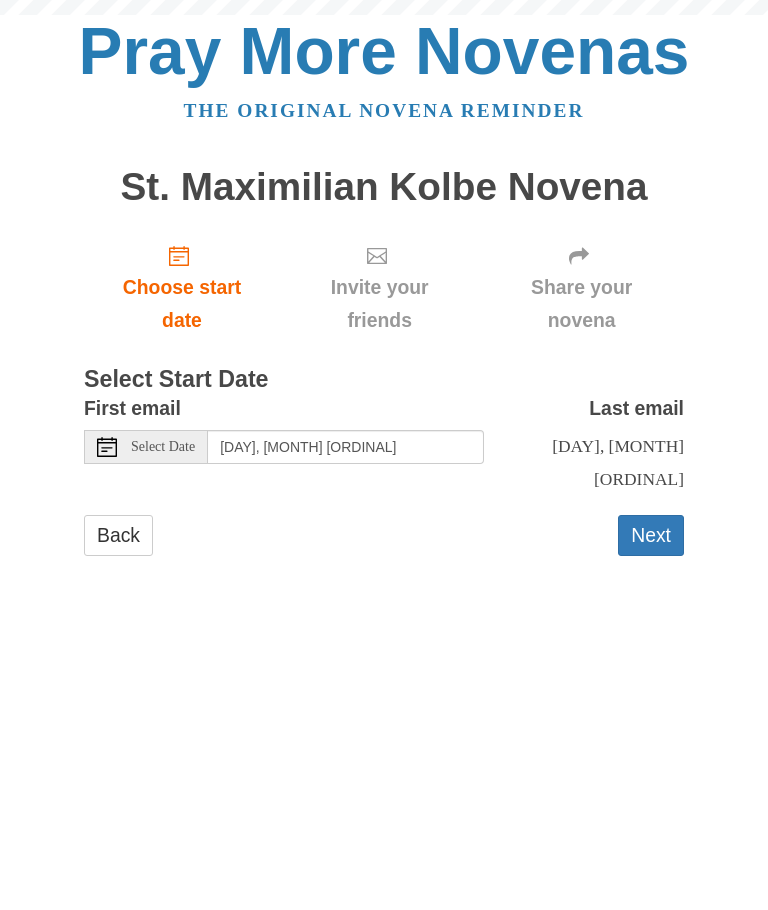 scroll, scrollTop: 0, scrollLeft: 0, axis: both 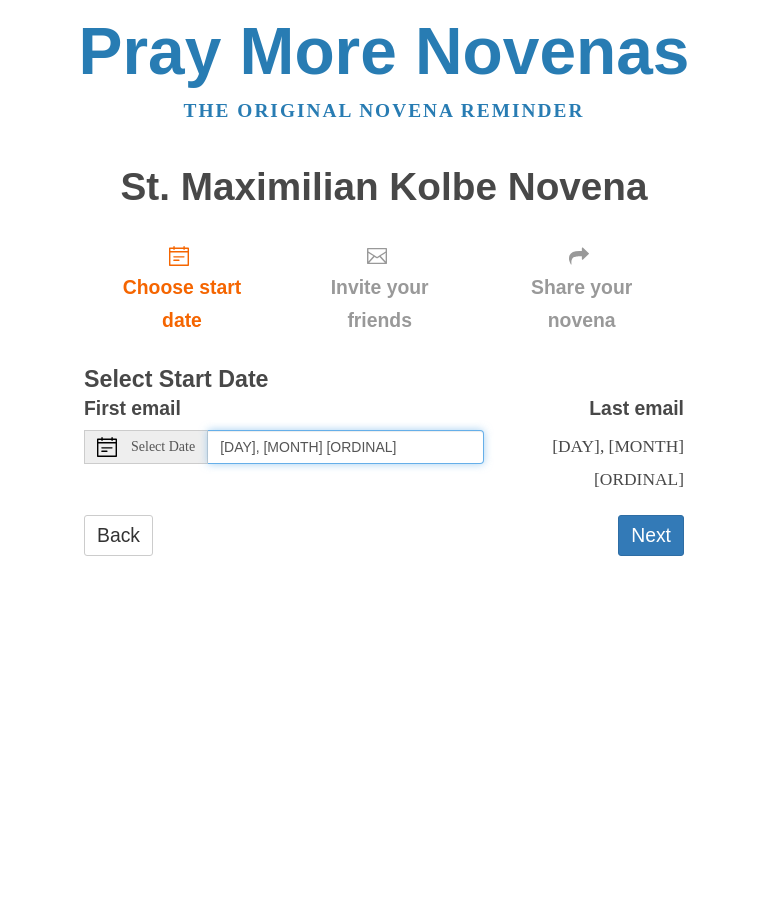 click on "Saturday, August 2nd" at bounding box center [346, 447] 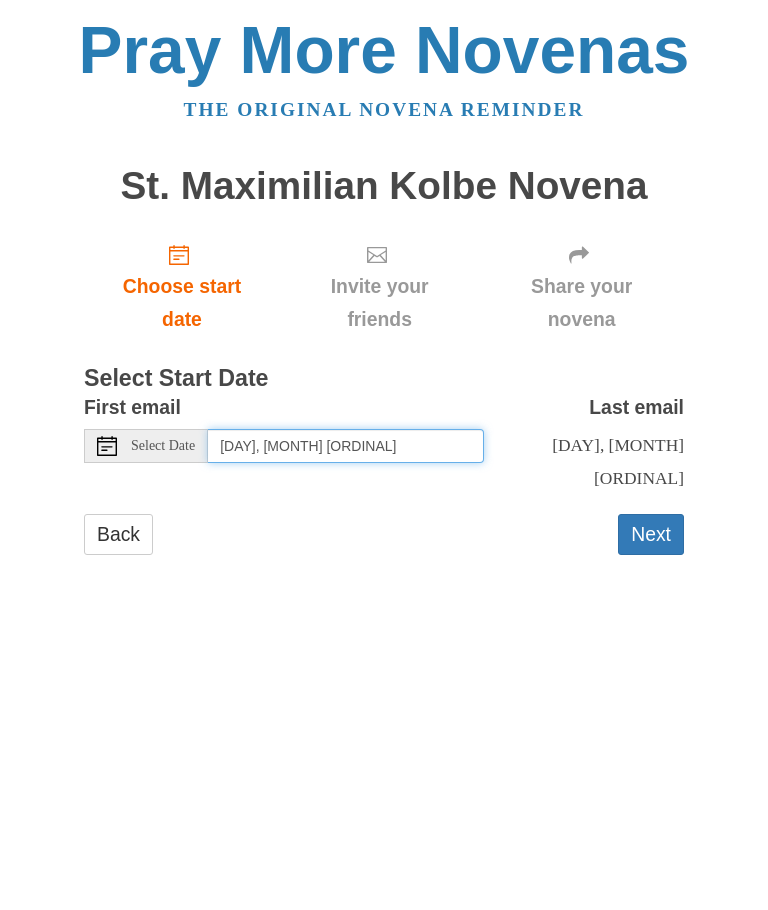 click on "Monday, August 4th" at bounding box center (346, 447) 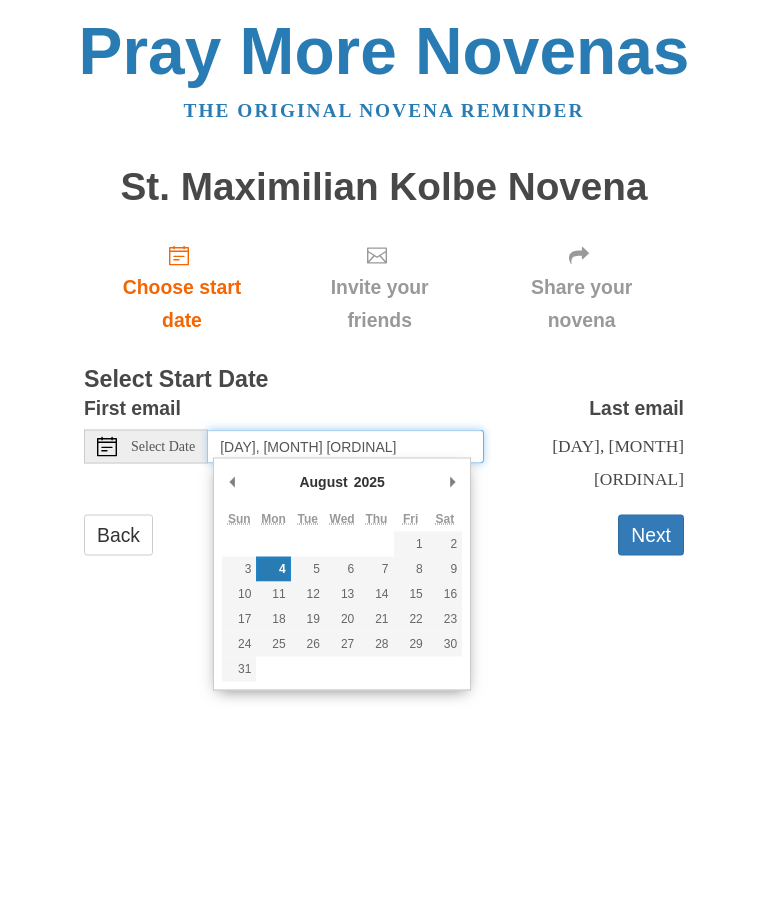 type on "Tuesday, August 5th" 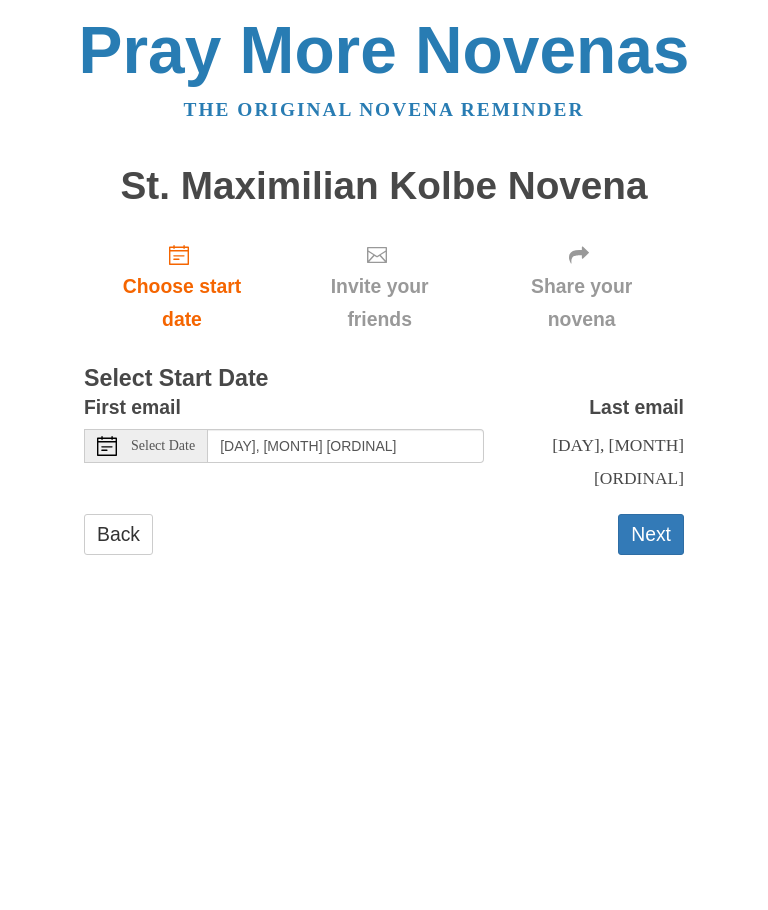 click on "Next" at bounding box center [651, 535] 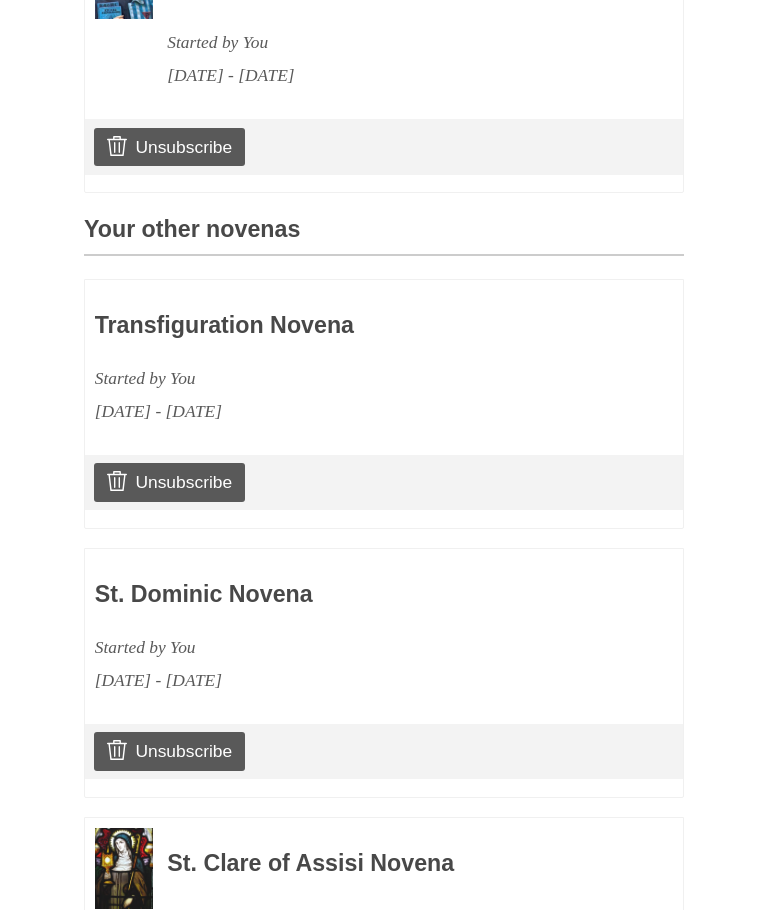 scroll, scrollTop: 857, scrollLeft: 0, axis: vertical 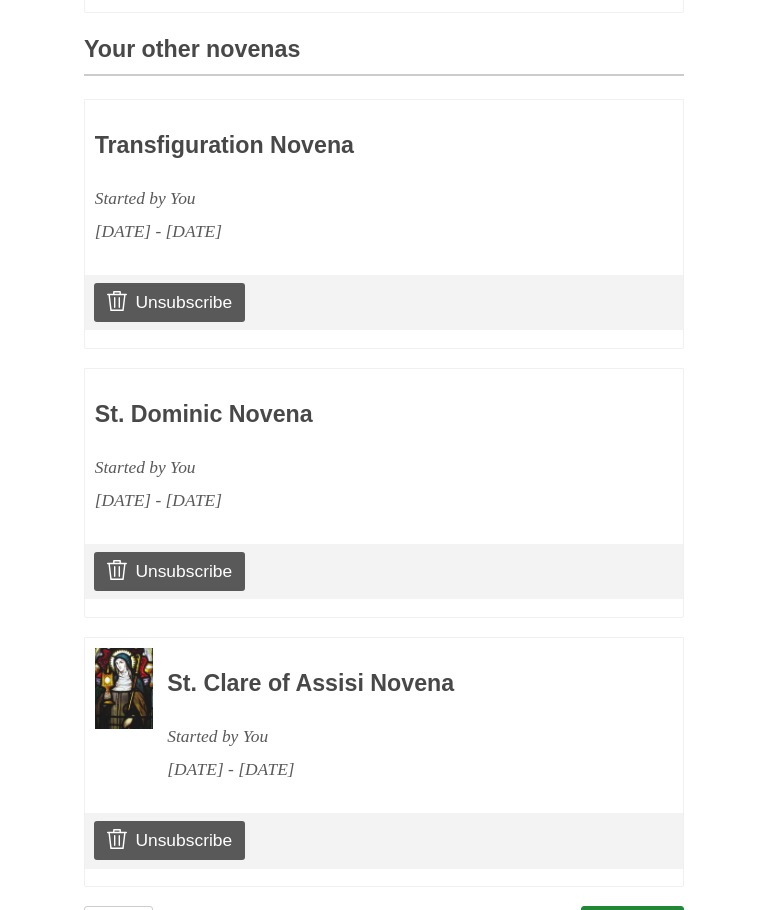 click on "Continue" at bounding box center (633, 926) 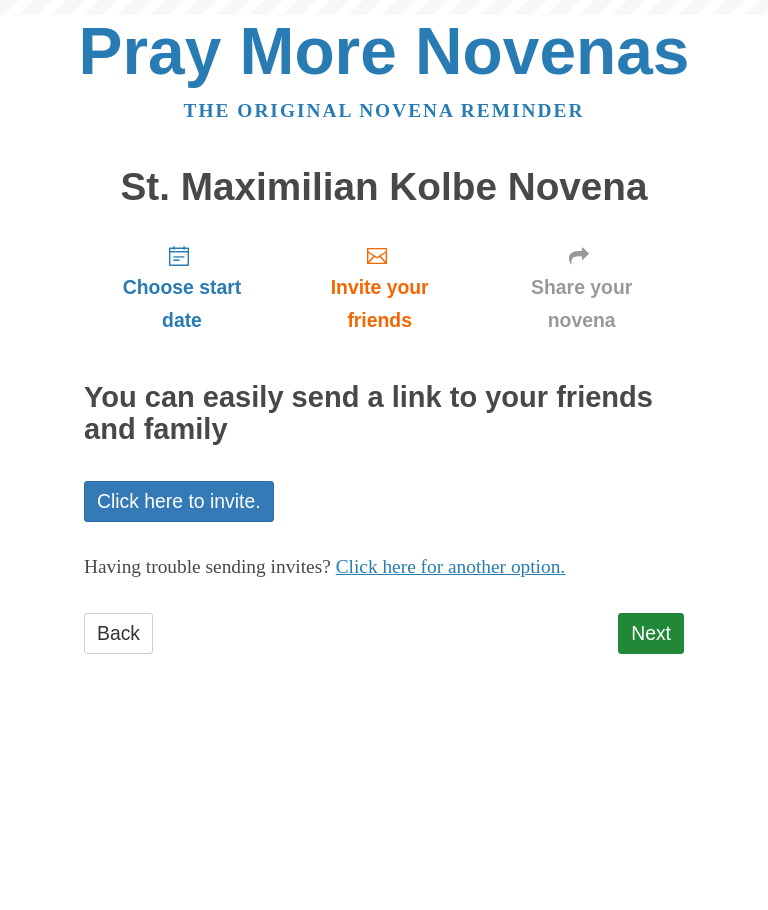 scroll, scrollTop: 0, scrollLeft: 0, axis: both 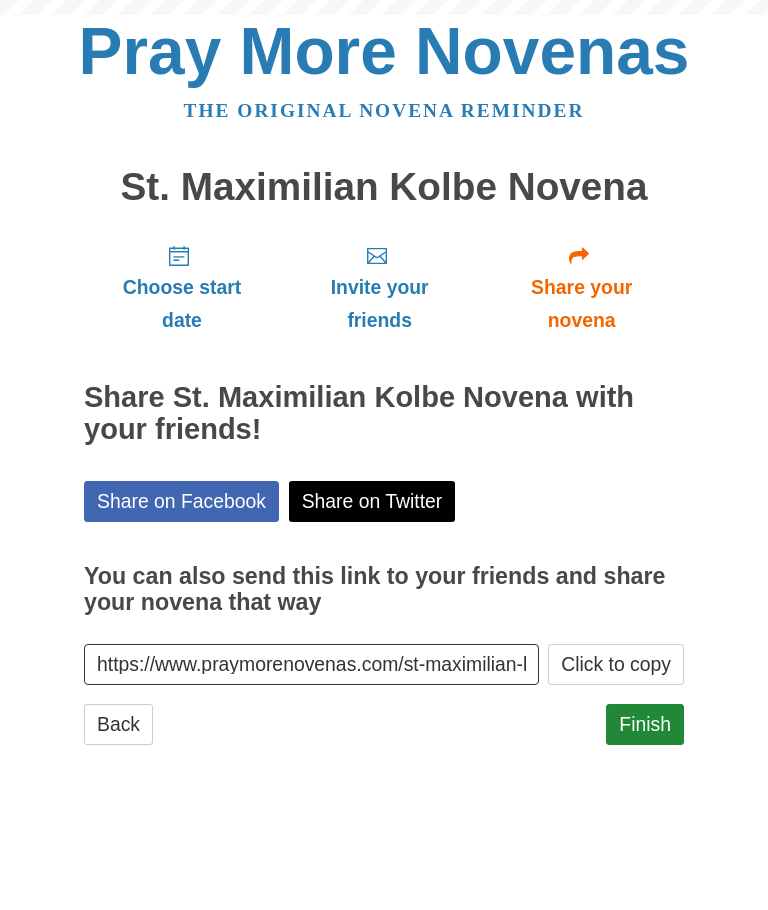 click on "Finish" at bounding box center (645, 724) 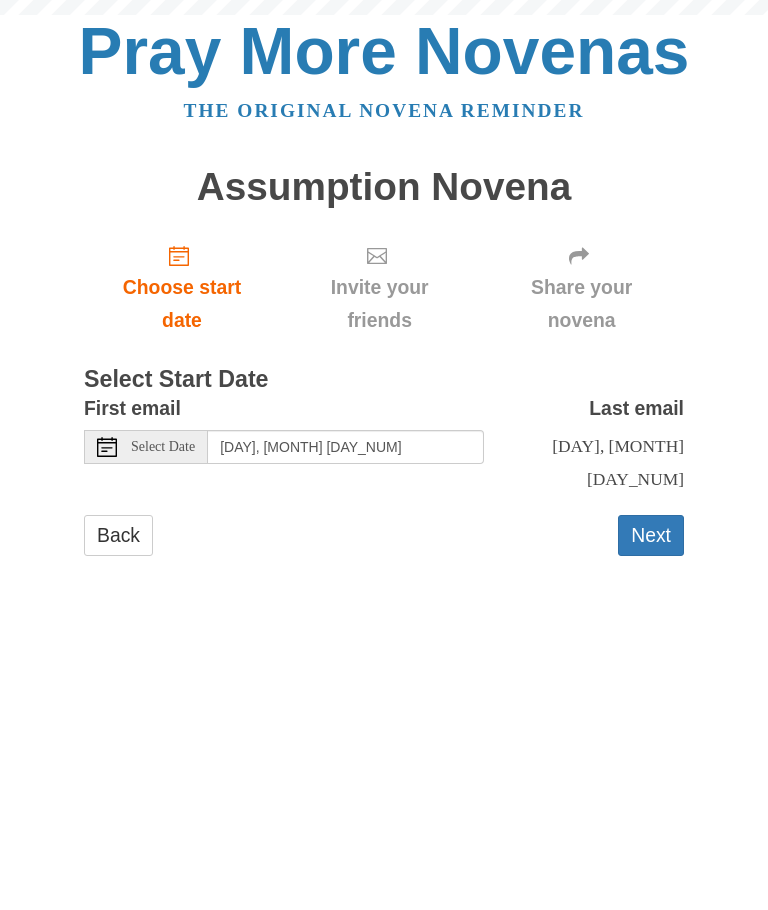 scroll, scrollTop: 0, scrollLeft: 0, axis: both 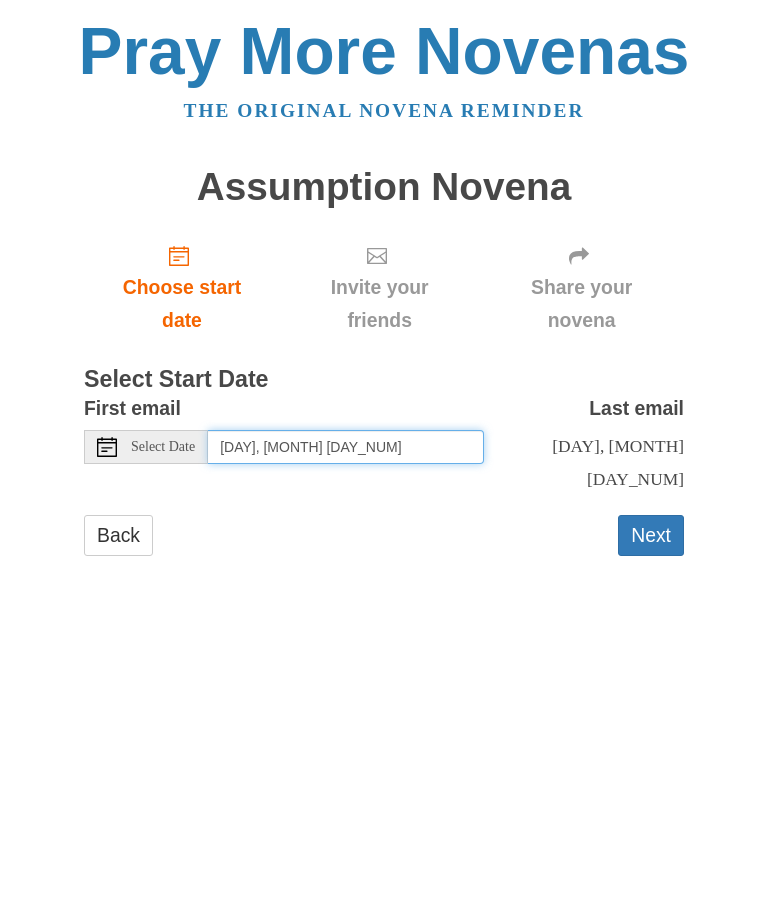 click on "[DAY], [MONTH] [DAY_NUM]" at bounding box center (346, 447) 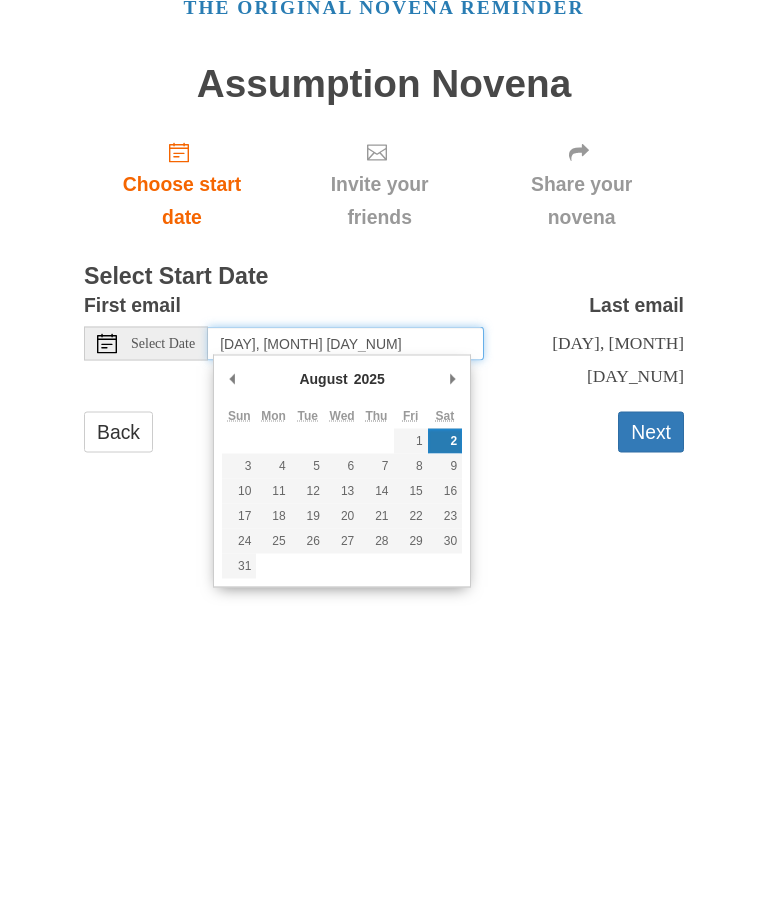type on "[DAY], [MONTH] [DAY_NUM]" 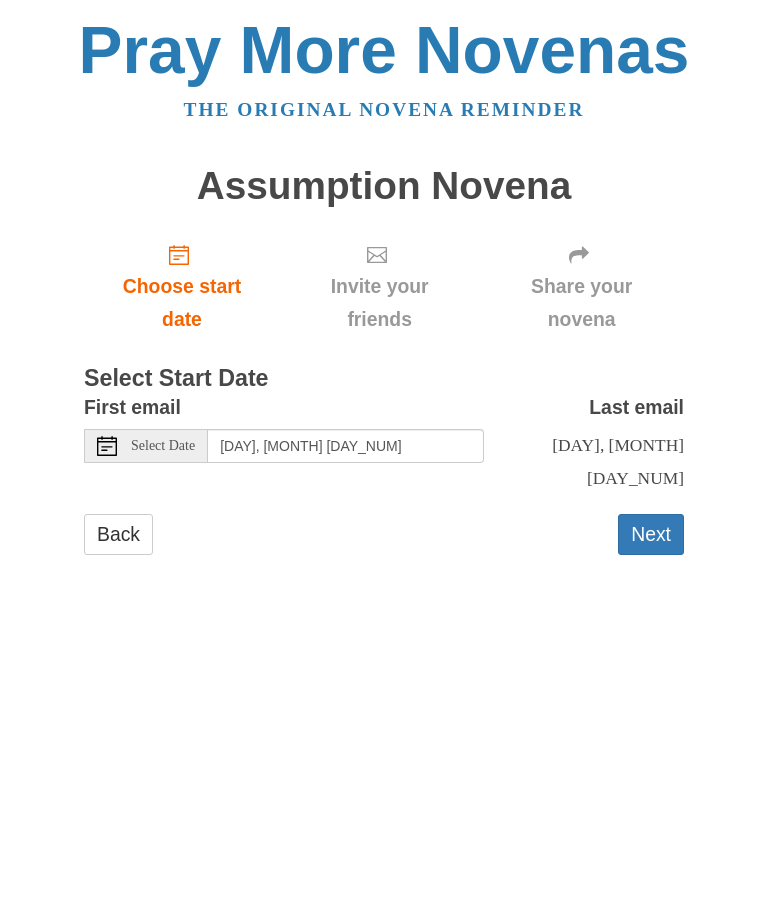 click on "Next" at bounding box center [651, 535] 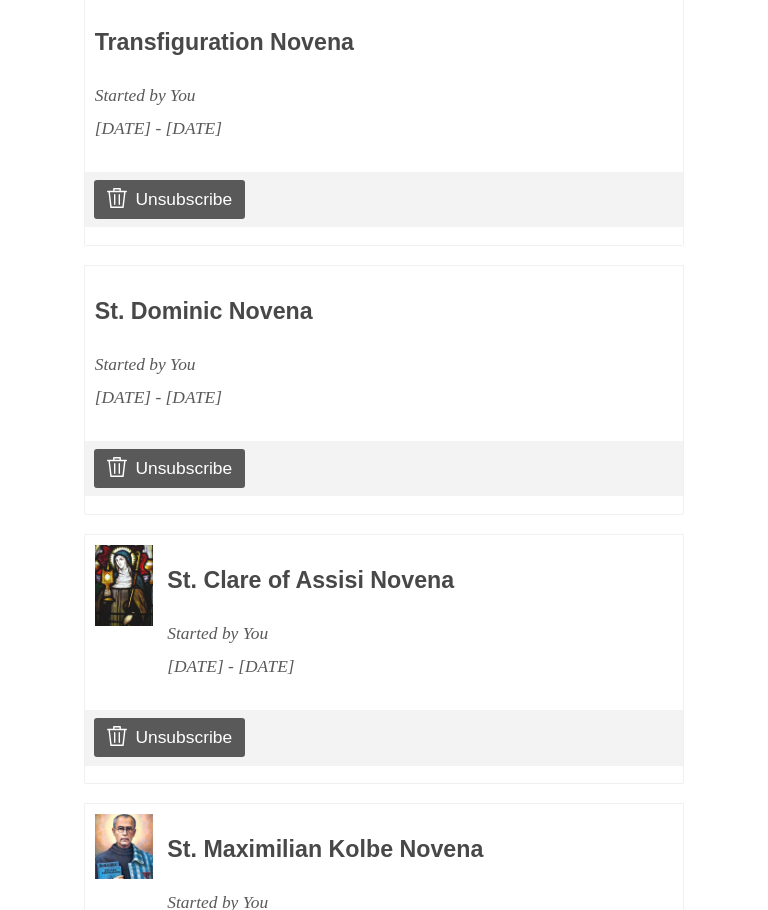 scroll, scrollTop: 1122, scrollLeft: 0, axis: vertical 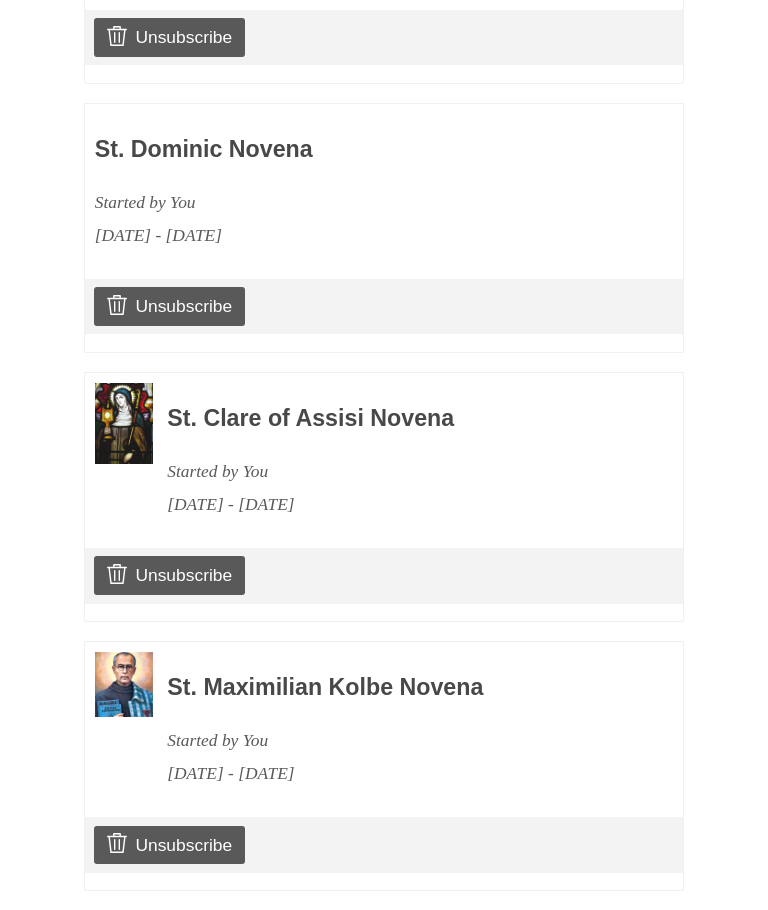 click on "Continue" at bounding box center [633, 931] 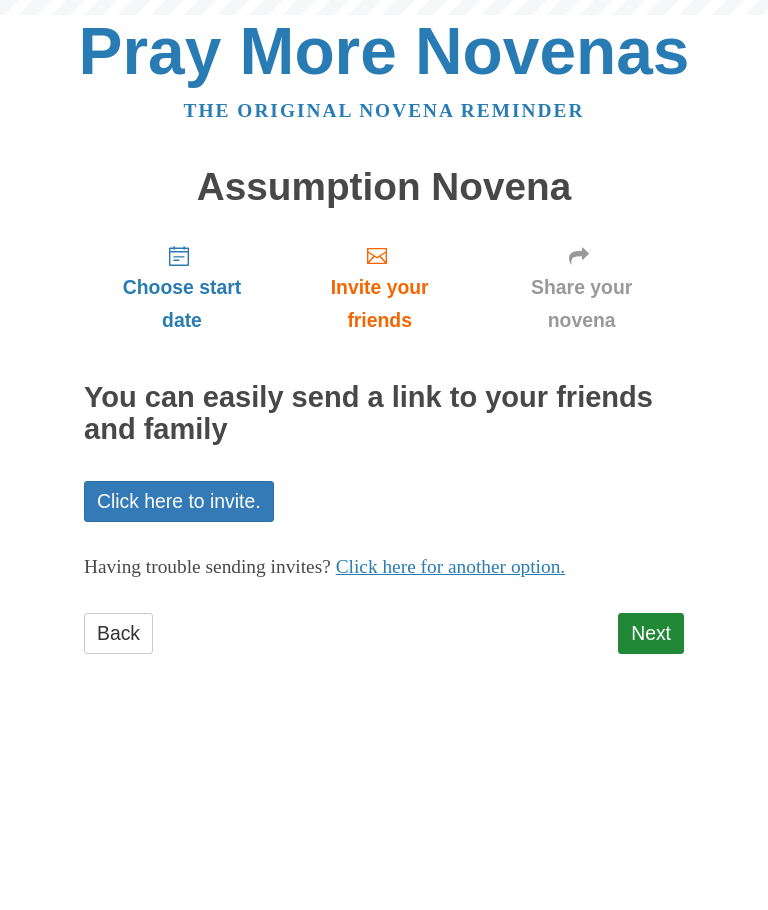 scroll, scrollTop: 0, scrollLeft: 0, axis: both 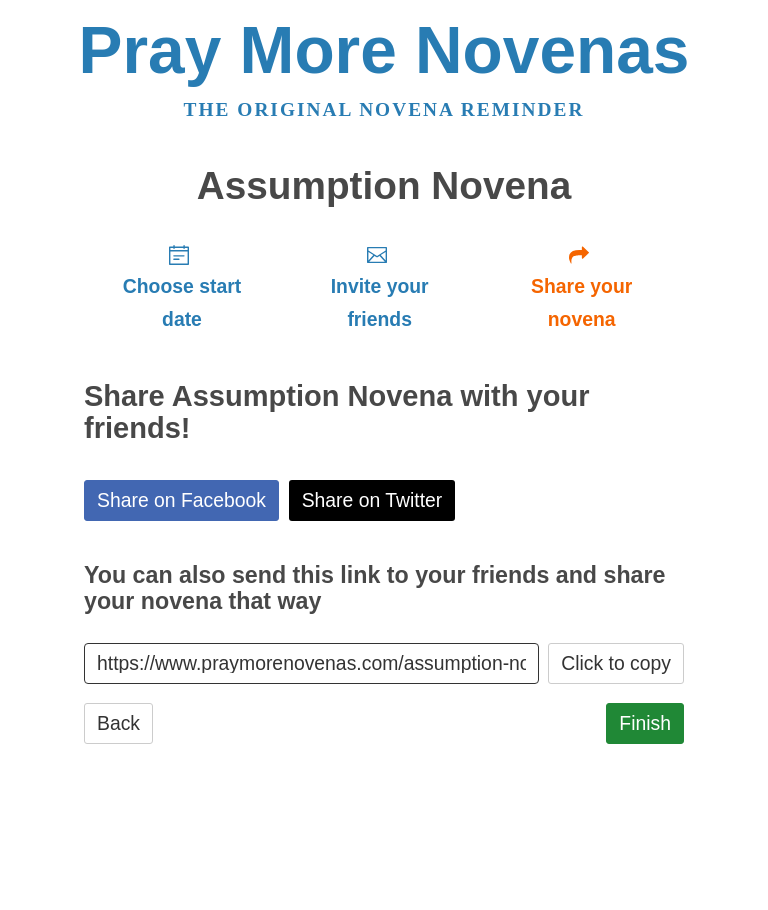 click on "Finish" at bounding box center (645, 724) 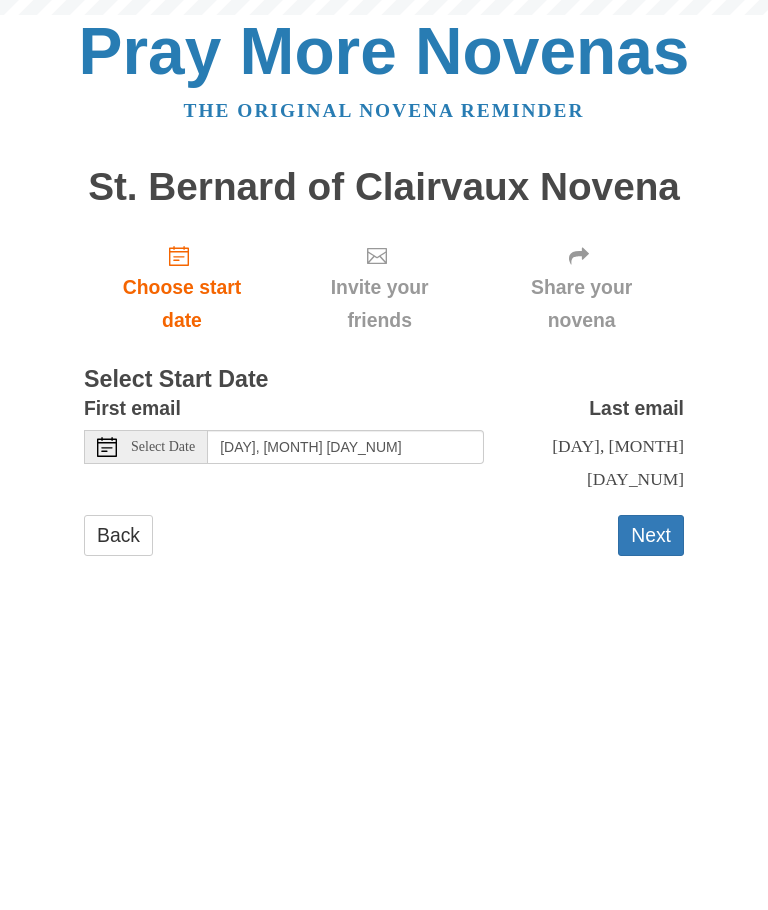 scroll, scrollTop: 0, scrollLeft: 0, axis: both 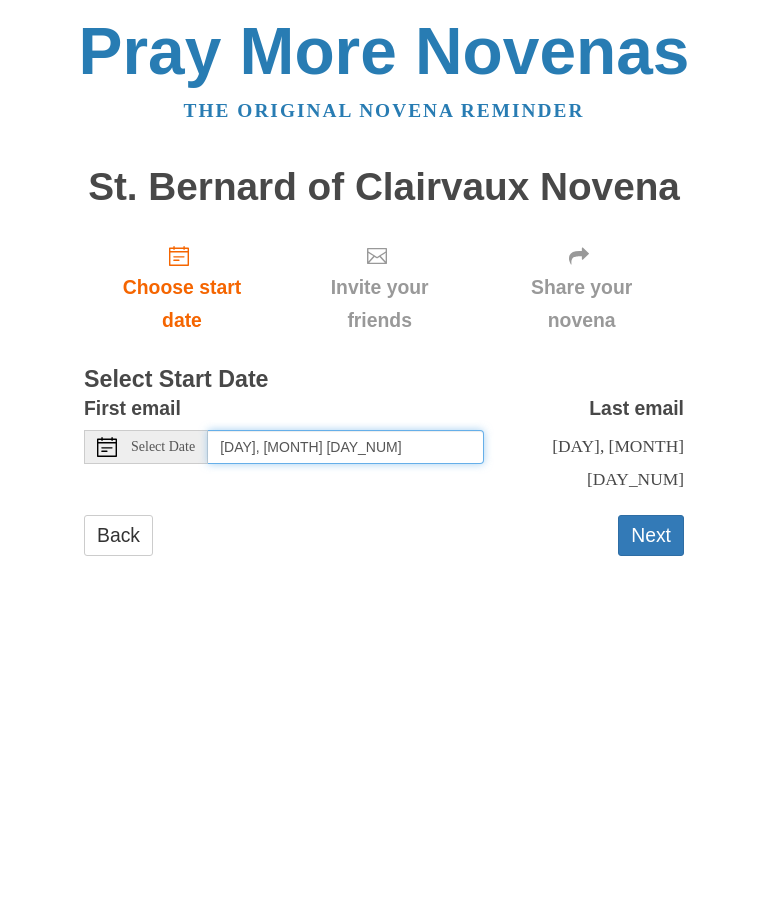click on "Saturday, August 2nd" at bounding box center [346, 447] 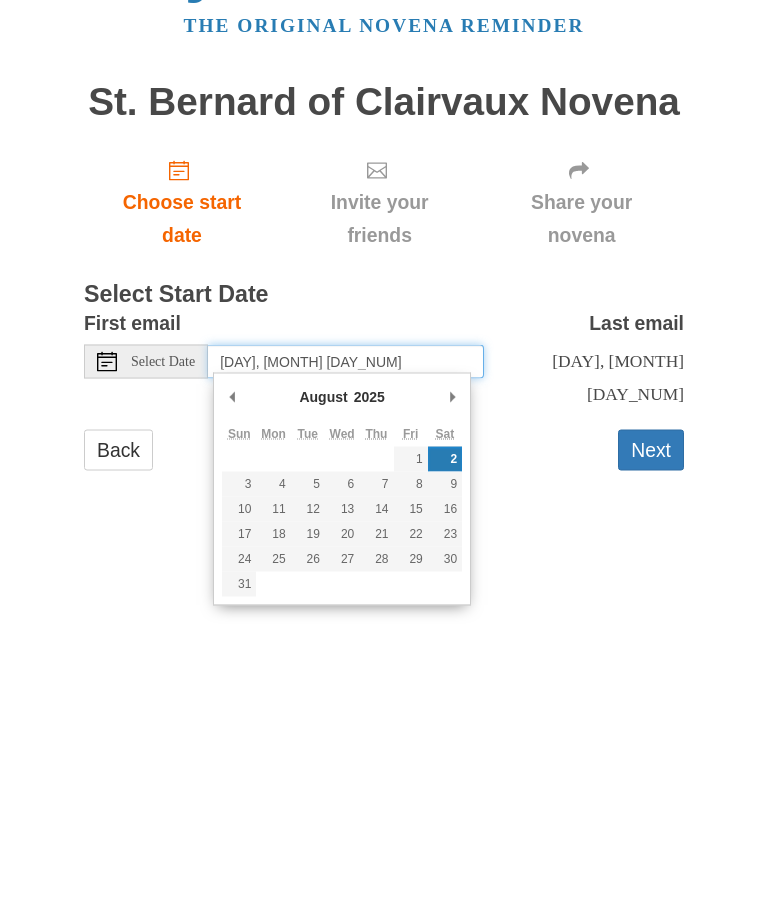 type on "Monday, August 11th" 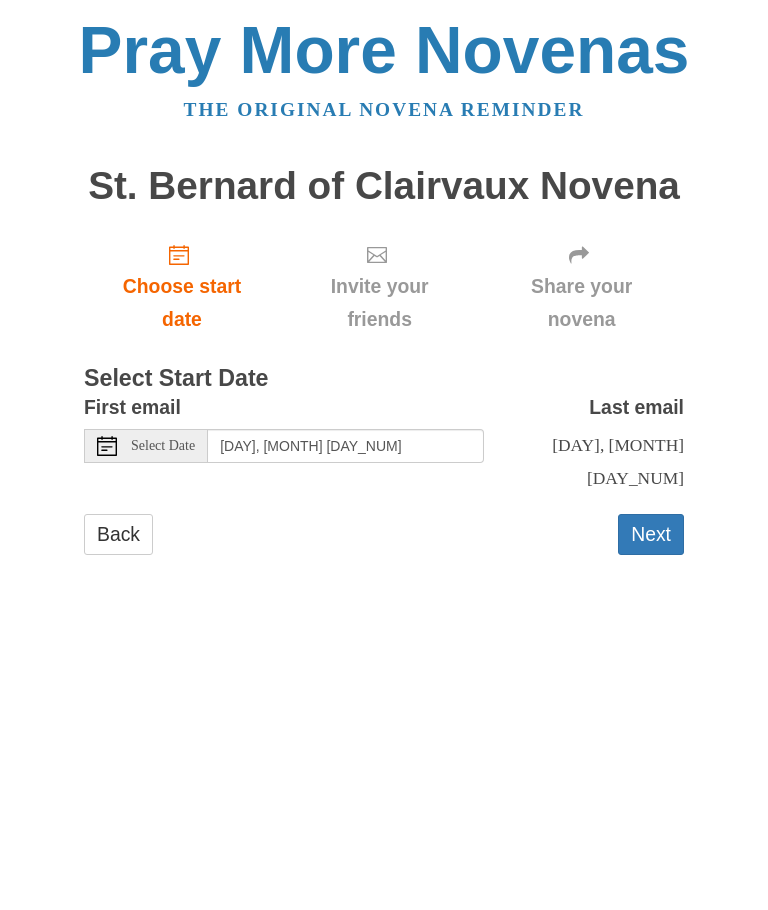 click on "Next" at bounding box center [651, 535] 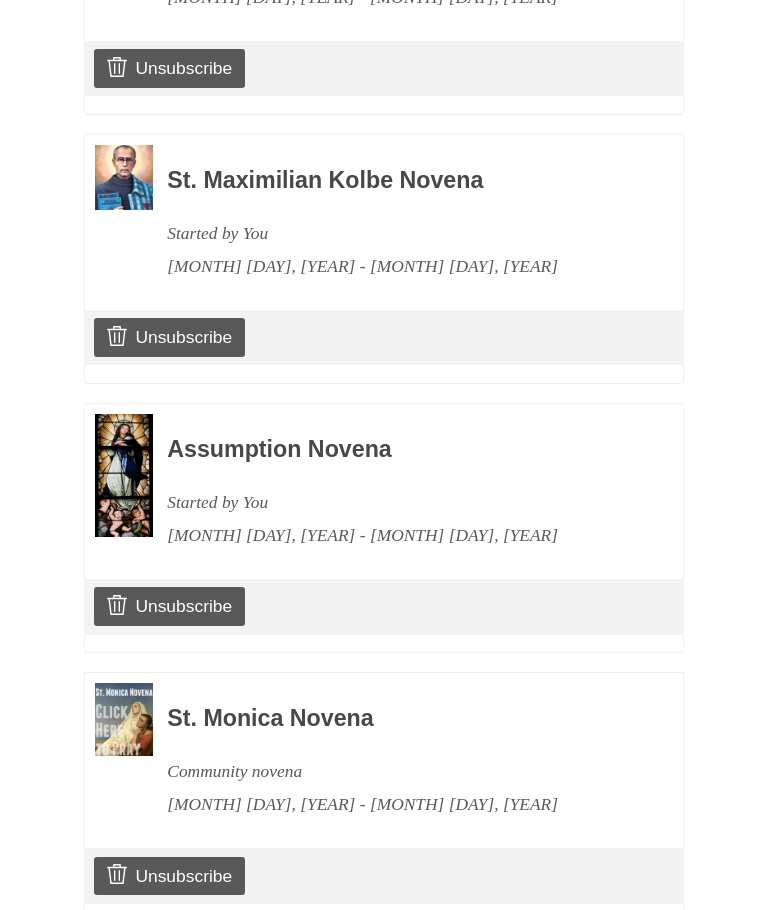 scroll, scrollTop: 1122, scrollLeft: 0, axis: vertical 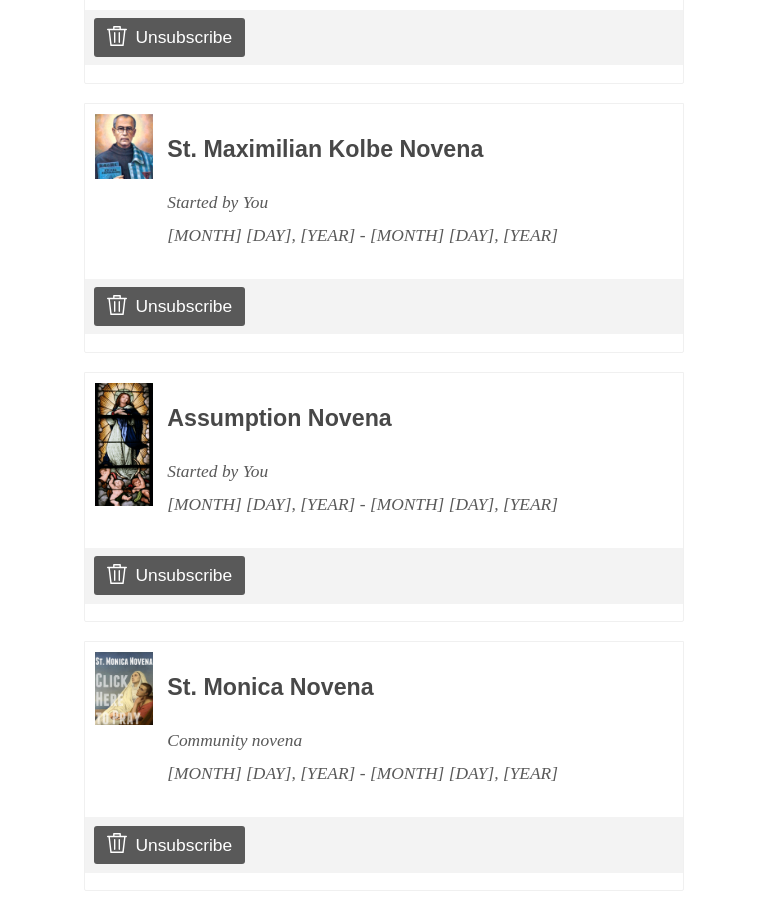 click on "Continue" at bounding box center [633, 931] 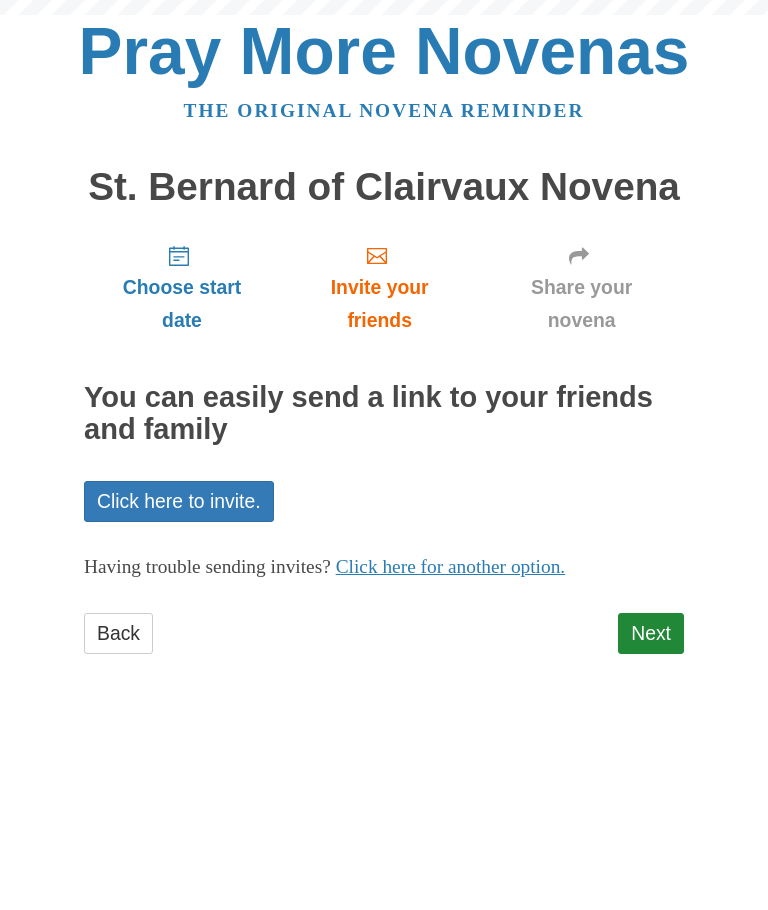 scroll, scrollTop: 0, scrollLeft: 0, axis: both 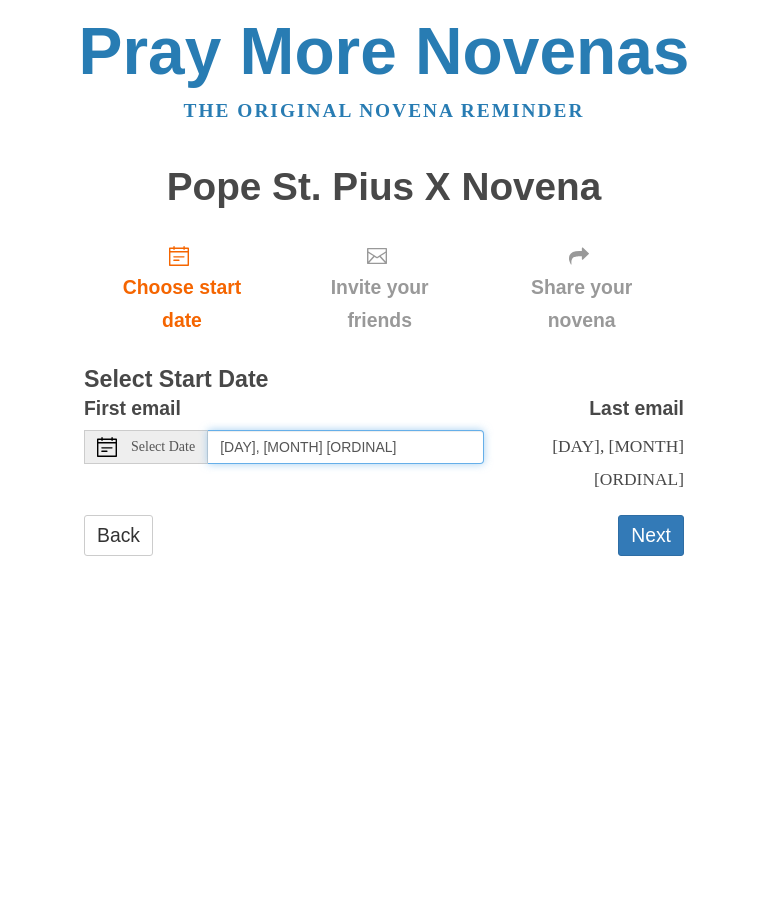 click on "[DAY], [MONTH] [ORDINAL]" at bounding box center [346, 447] 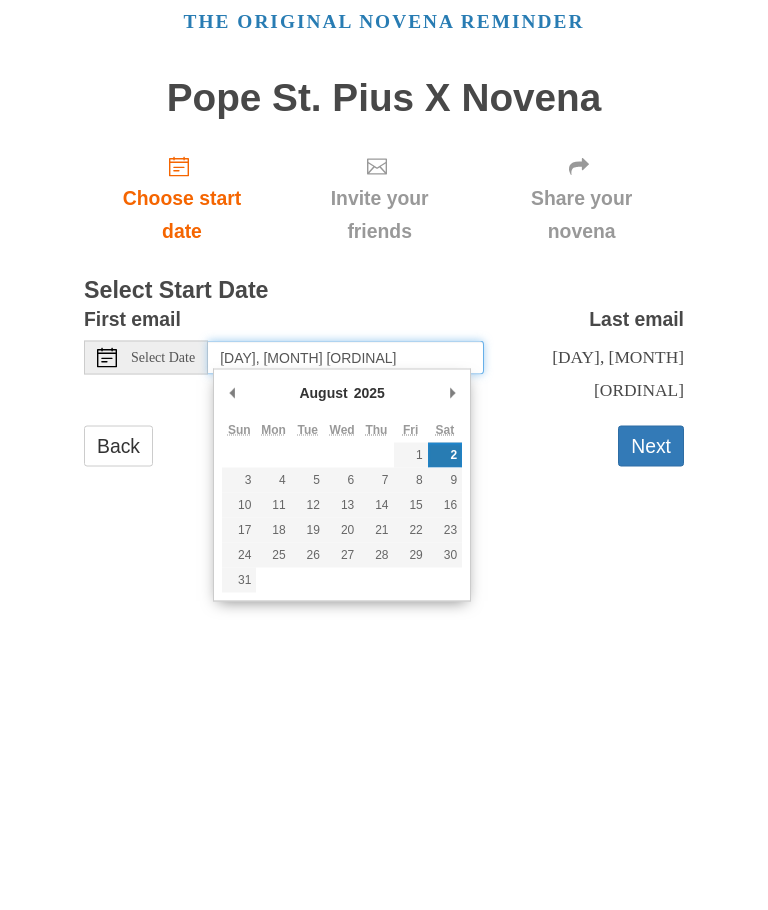 type on "[DAY], [MONTH] [ORDINAL]" 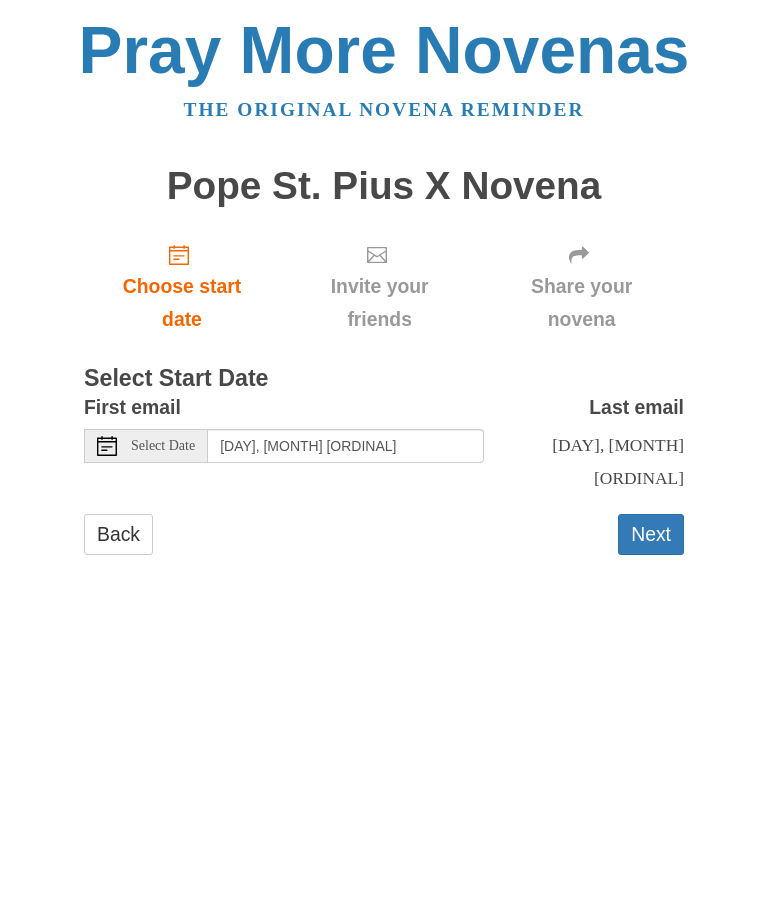 click on "Next" at bounding box center (651, 535) 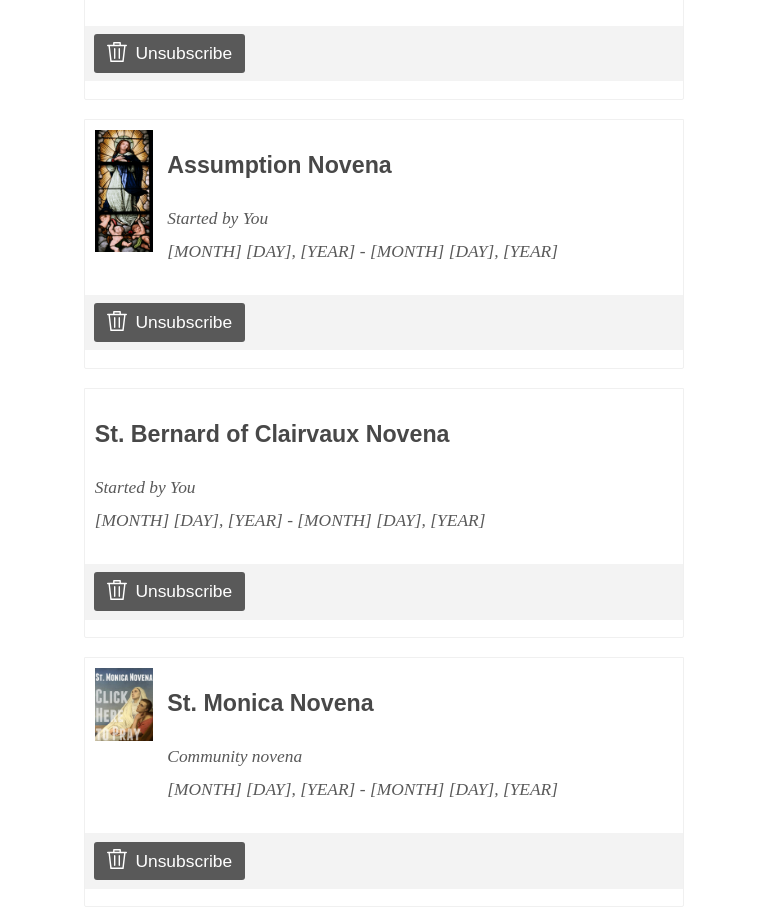 scroll, scrollTop: 1122, scrollLeft: 0, axis: vertical 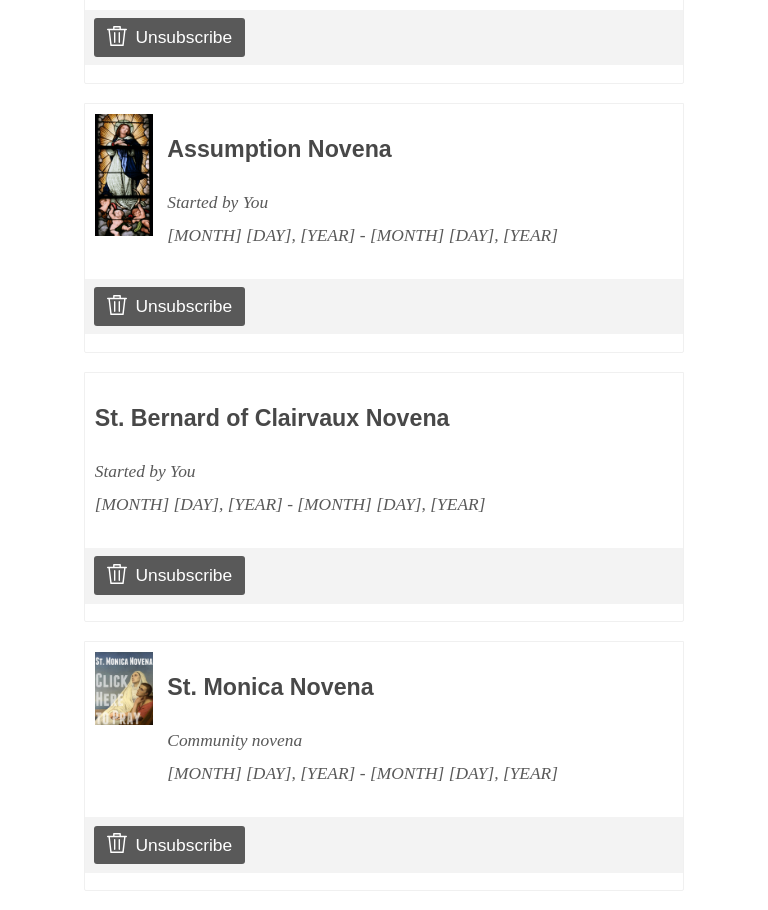 click on "Continue" at bounding box center (633, 931) 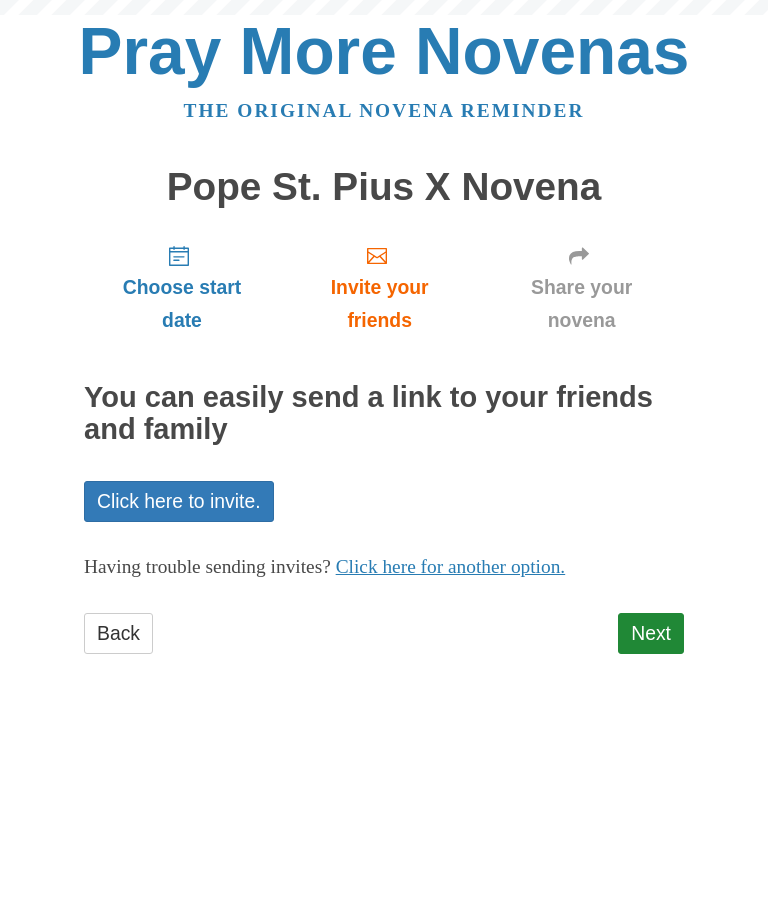 scroll, scrollTop: 0, scrollLeft: 0, axis: both 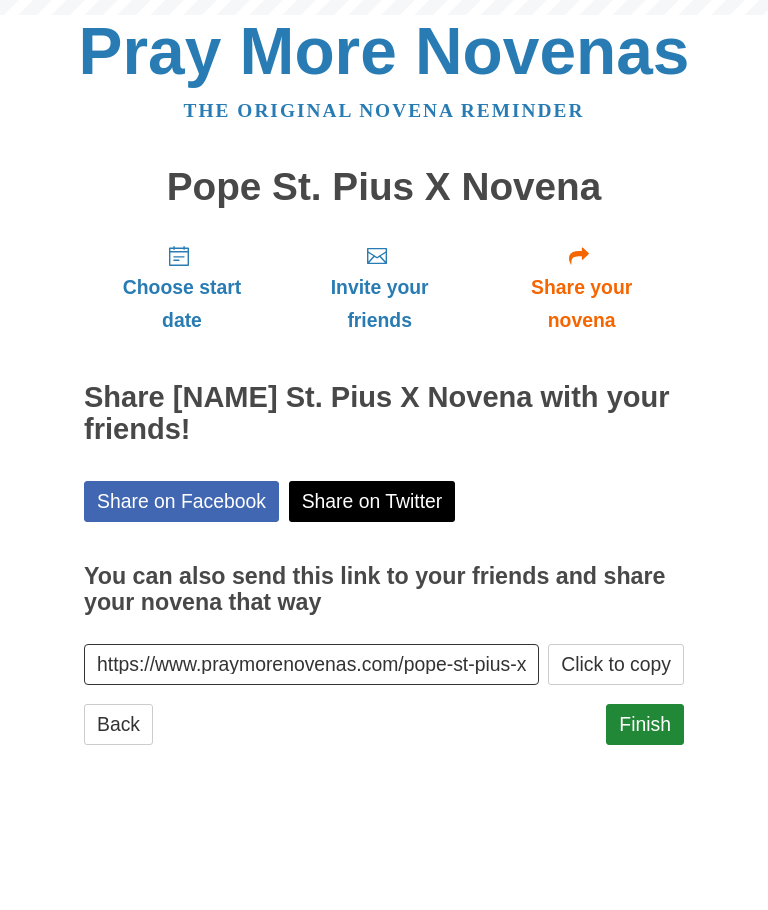click on "Finish" at bounding box center (645, 724) 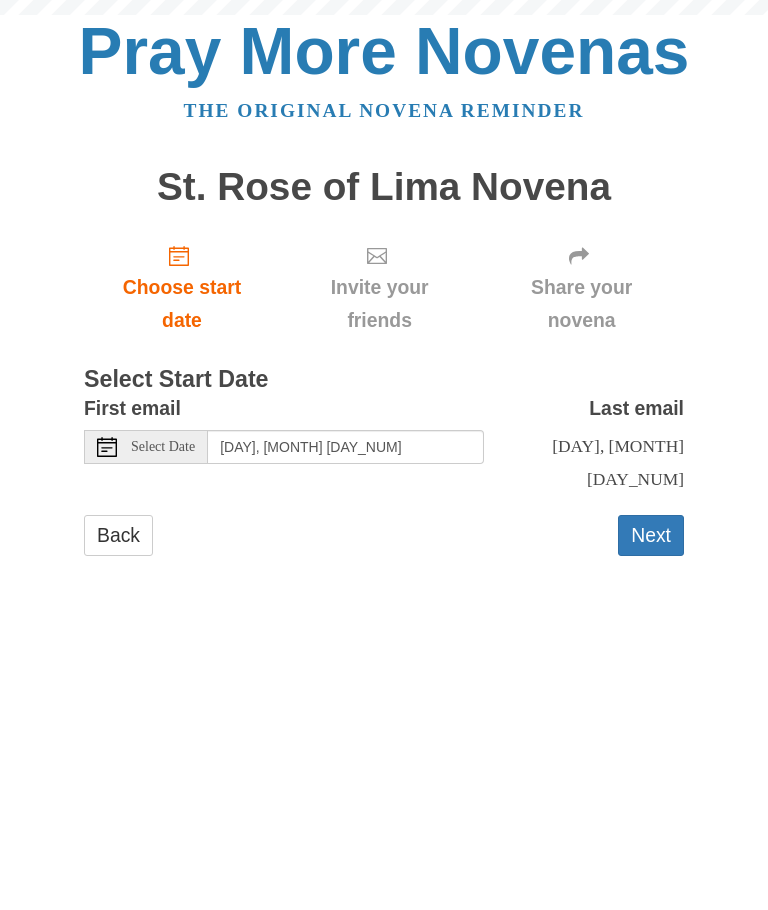 scroll, scrollTop: 0, scrollLeft: 0, axis: both 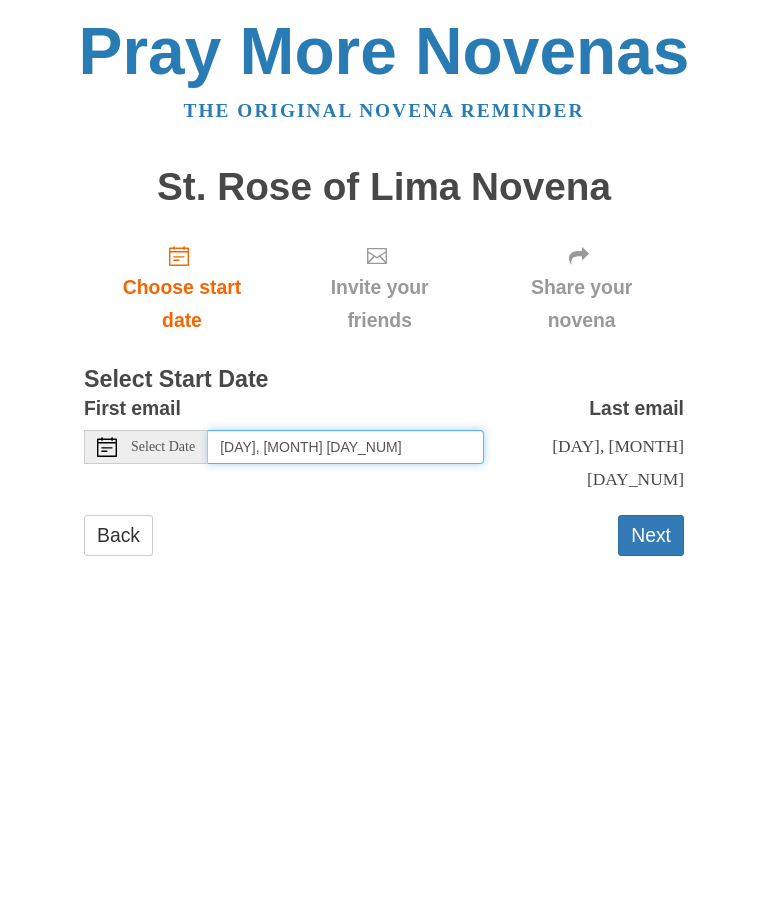 click on "Saturday, August 2nd" at bounding box center [346, 447] 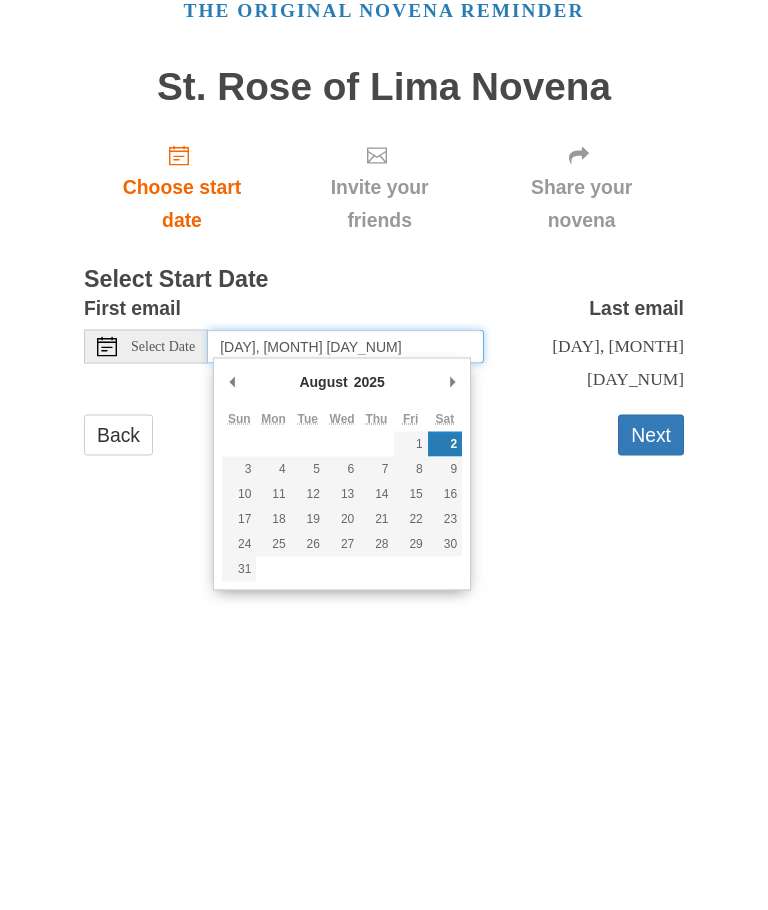 type on "Thursday, August 14th" 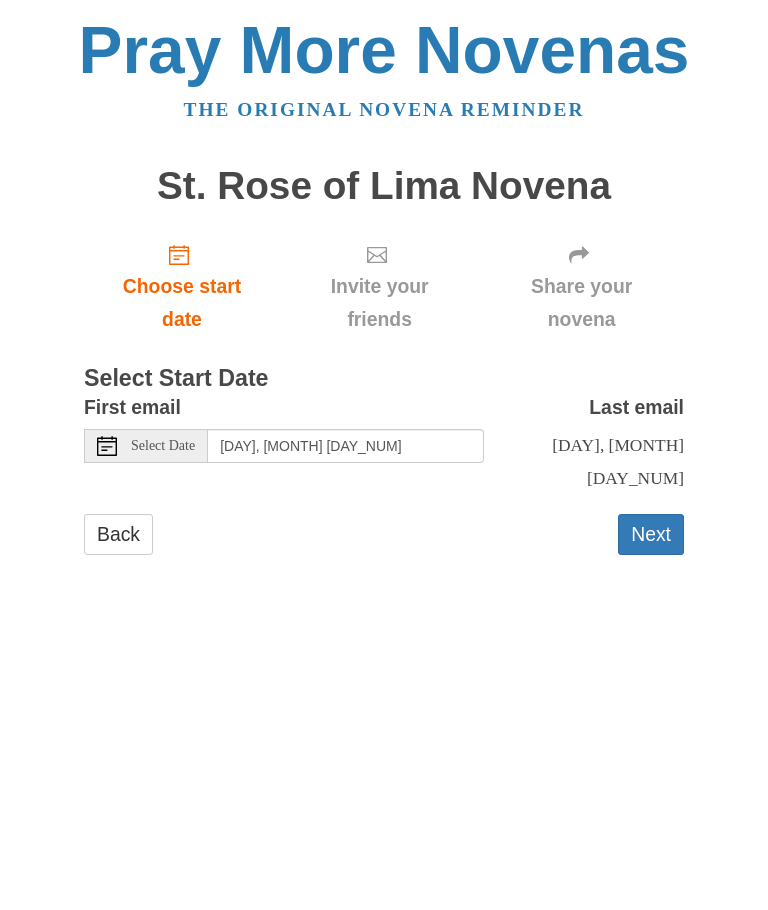 click on "Next" at bounding box center [651, 535] 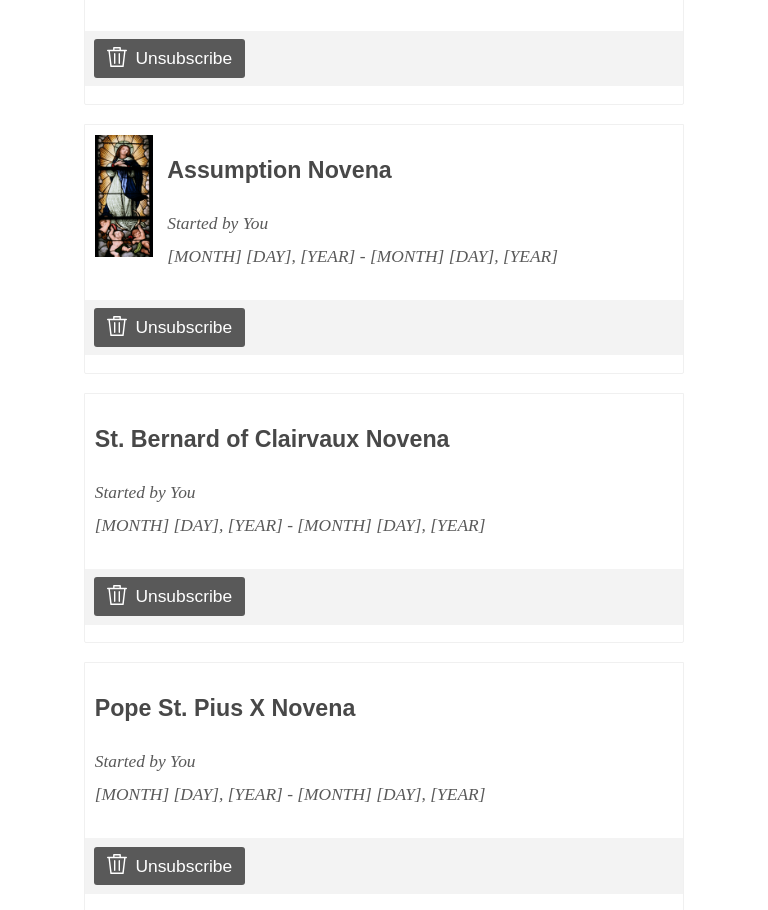 scroll, scrollTop: 1387, scrollLeft: 0, axis: vertical 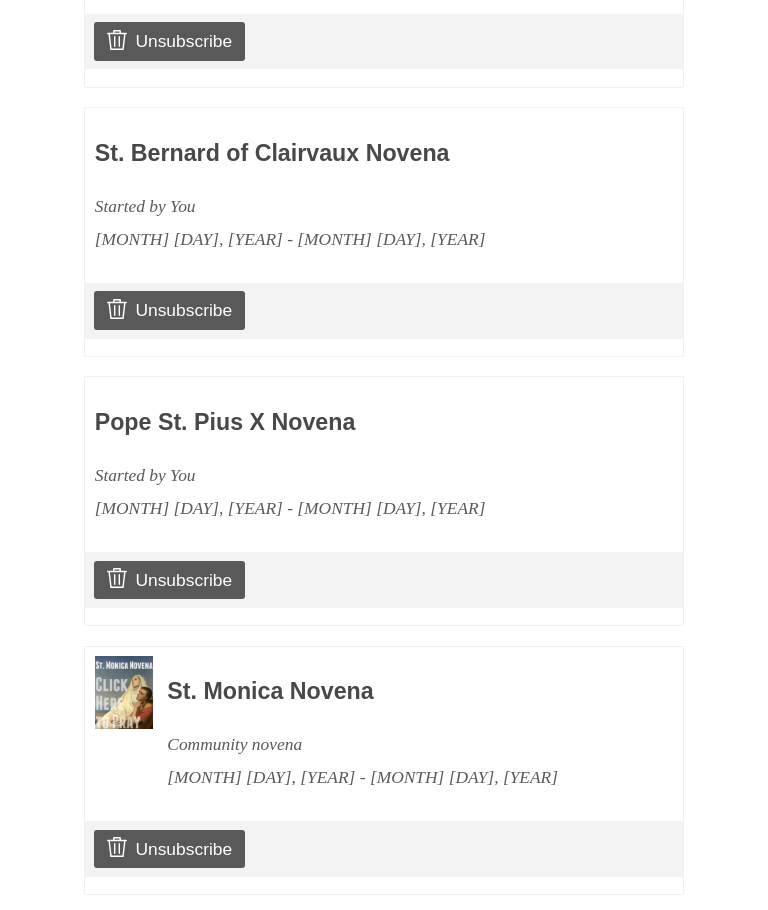 click on "Continue" at bounding box center [633, 935] 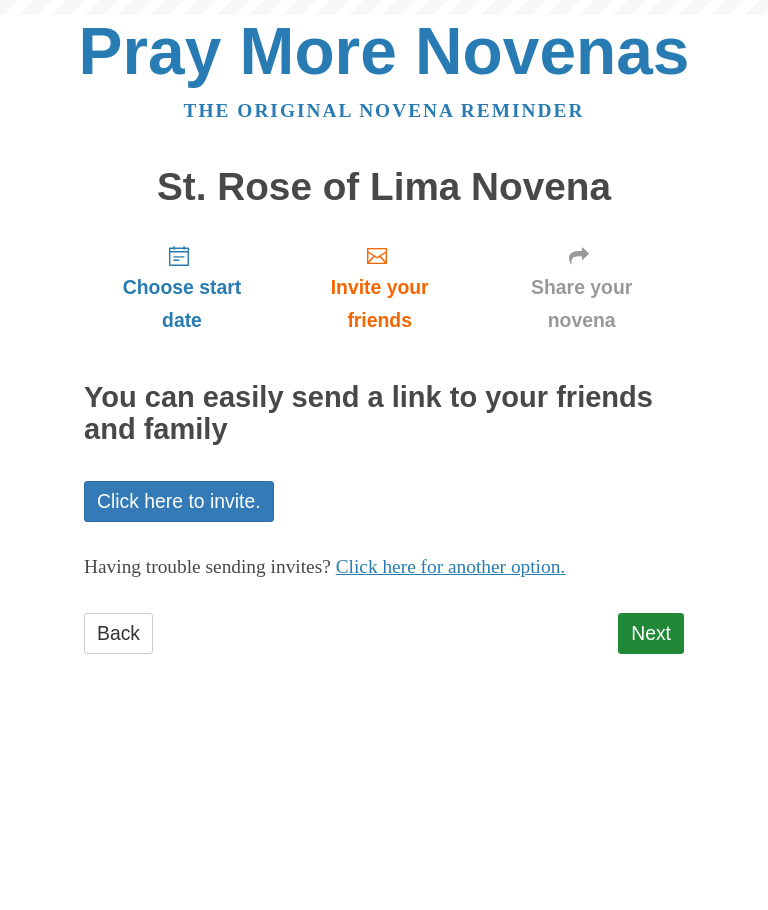 scroll, scrollTop: 0, scrollLeft: 0, axis: both 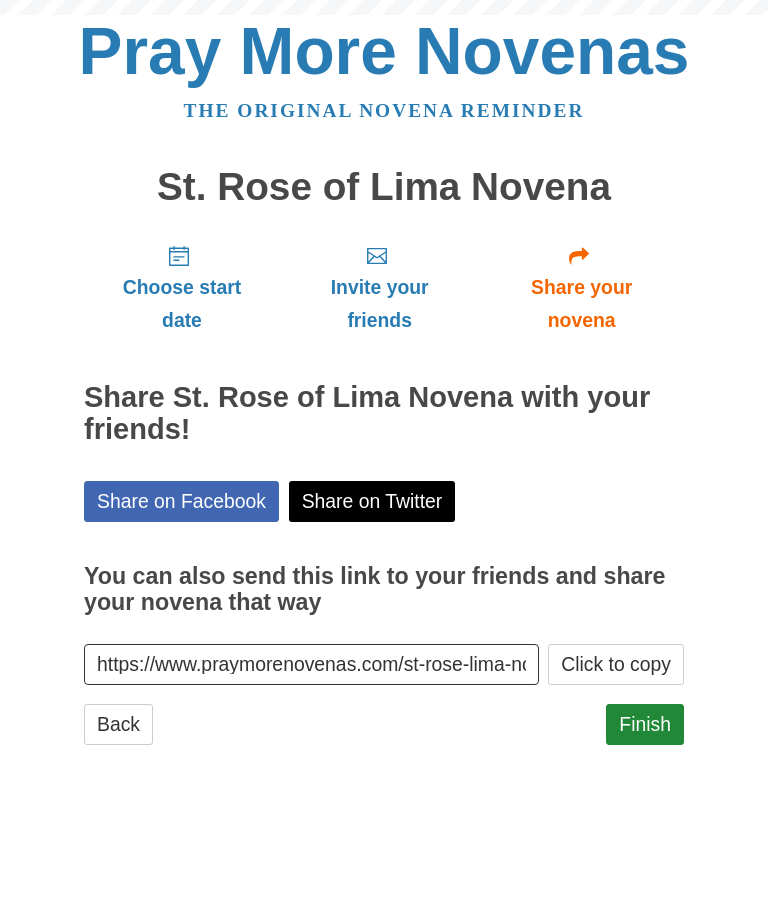 click on "Finish" at bounding box center [645, 724] 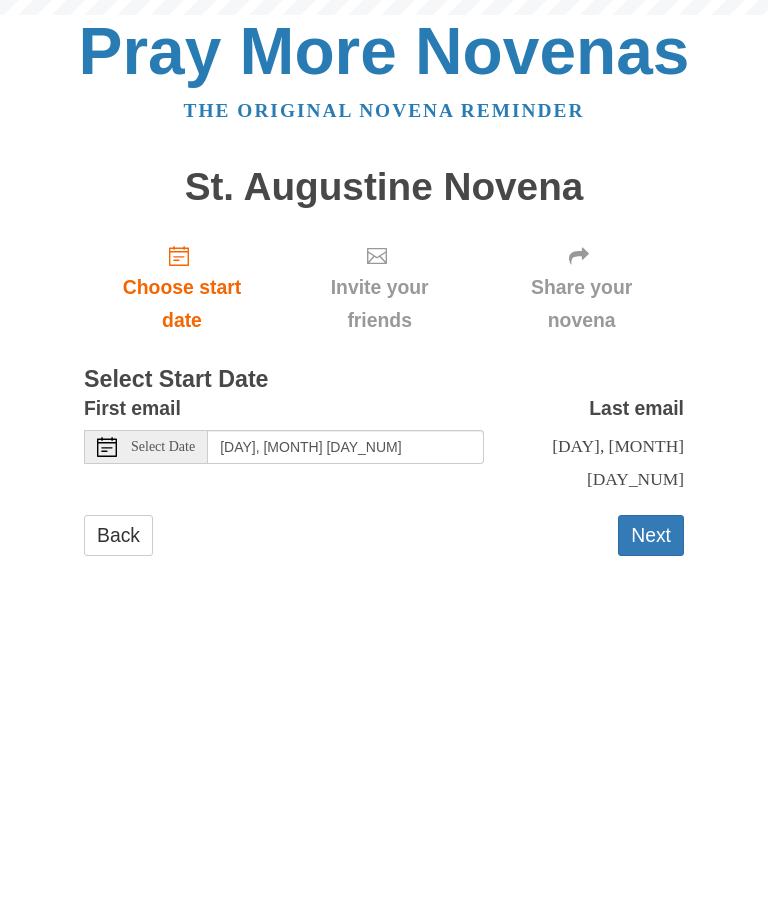 scroll, scrollTop: 0, scrollLeft: 0, axis: both 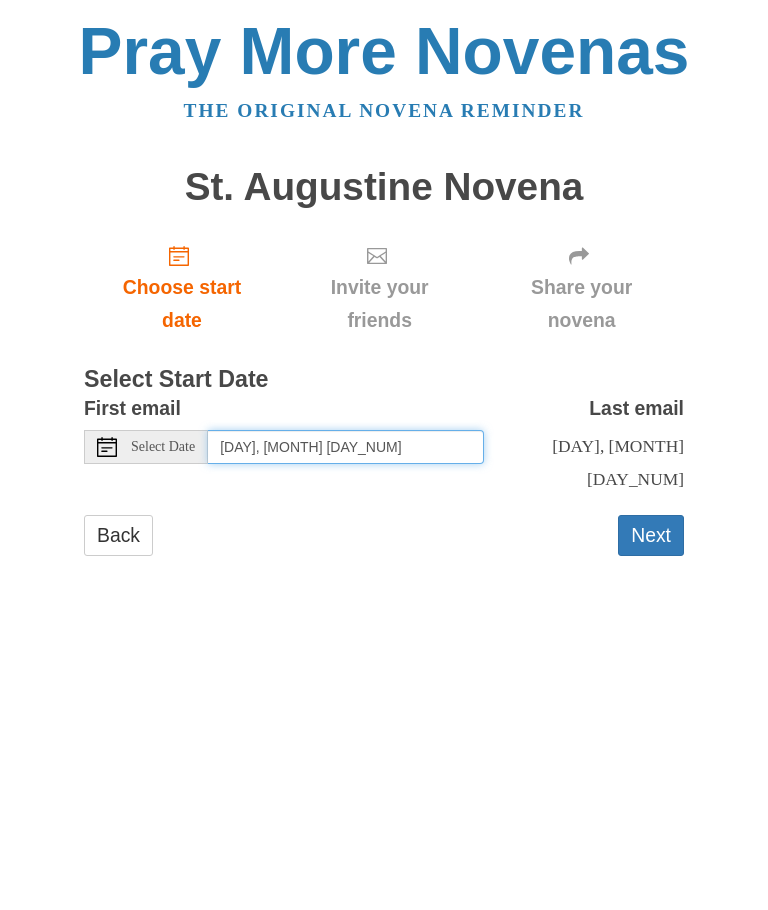click on "[DAY], [MONTH] [ORDINAL]" at bounding box center (346, 447) 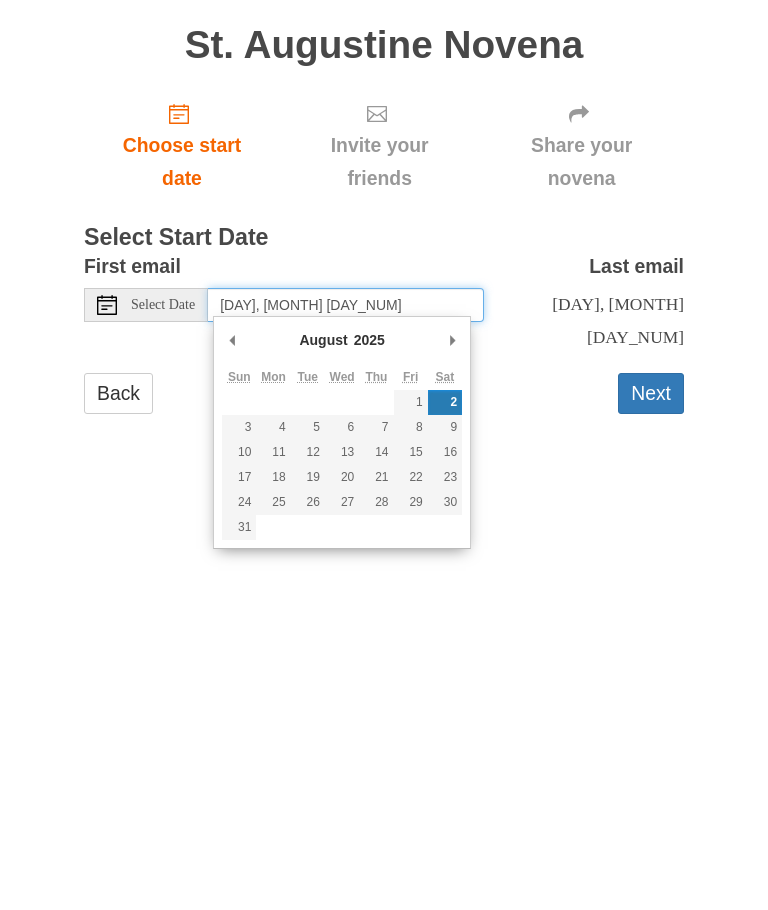 type on "Tuesday, August 19th" 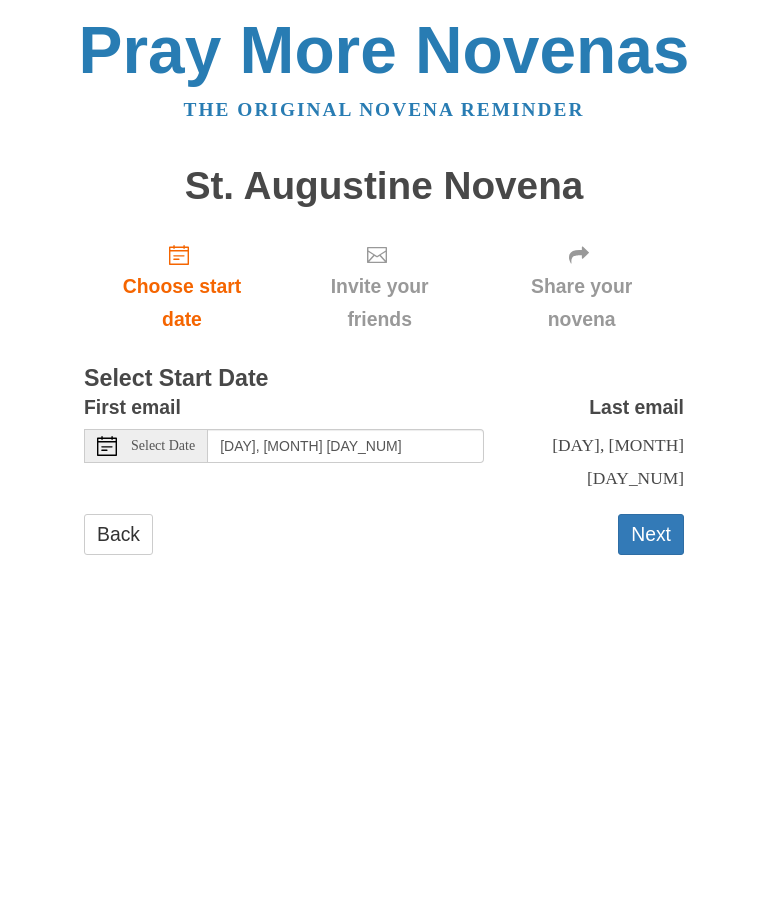 click on "Next" at bounding box center [651, 535] 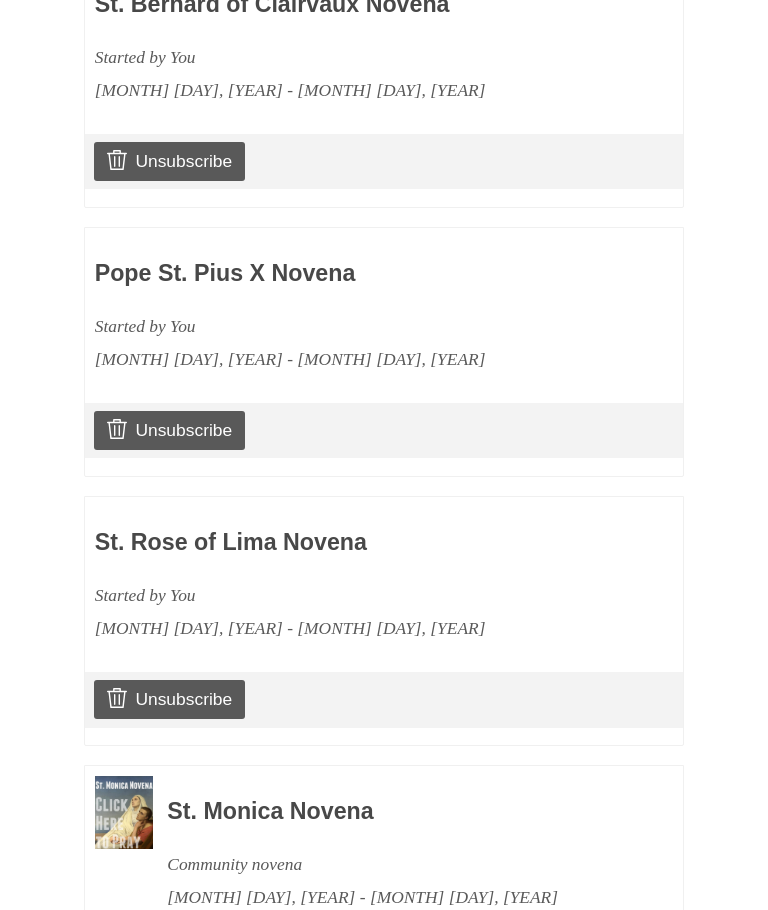 scroll, scrollTop: 1122, scrollLeft: 0, axis: vertical 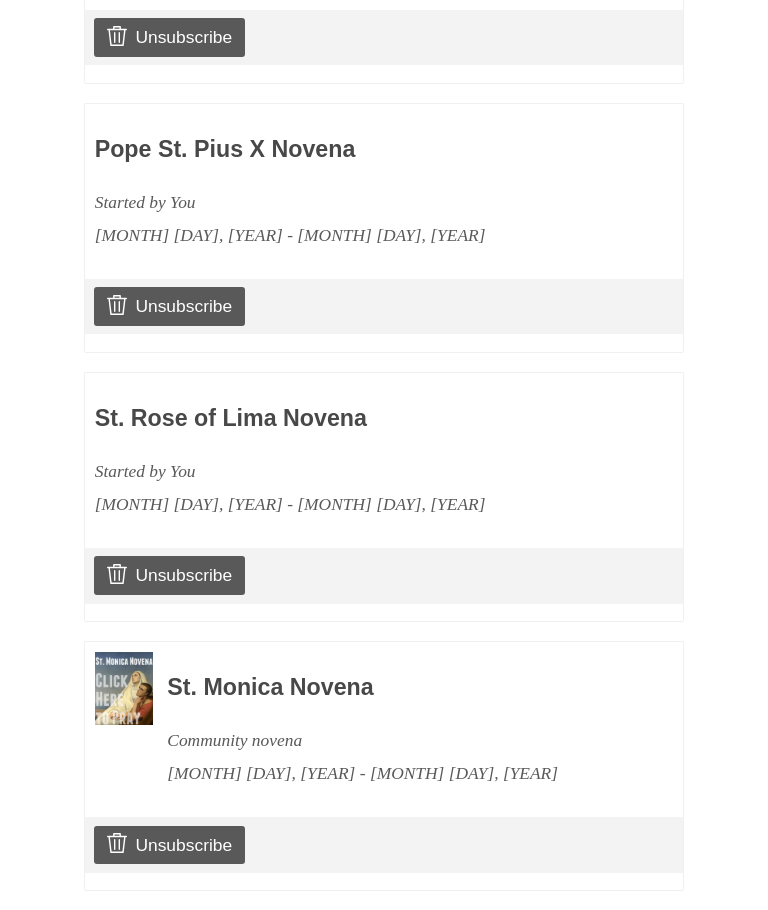 click on "Continue" at bounding box center [633, 931] 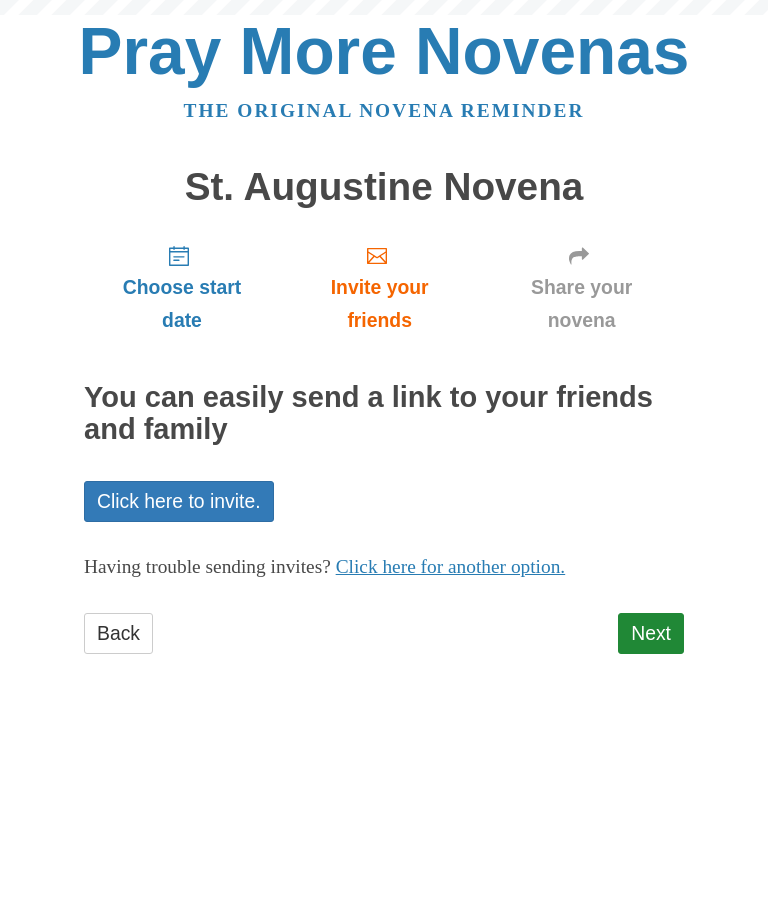 scroll, scrollTop: 0, scrollLeft: 0, axis: both 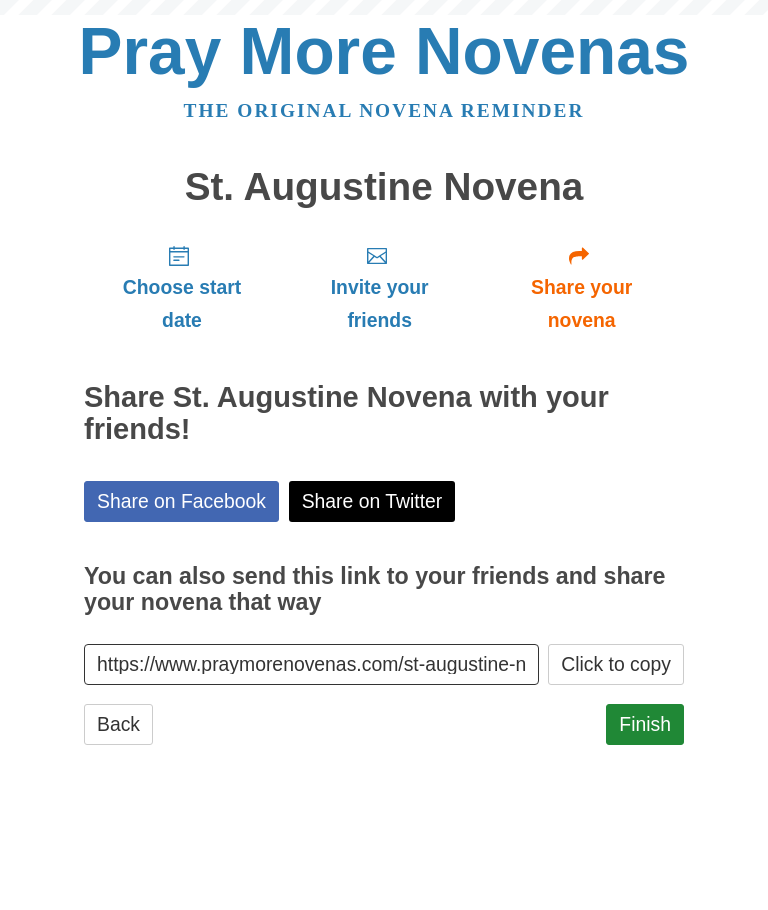 click on "Finish" at bounding box center [645, 724] 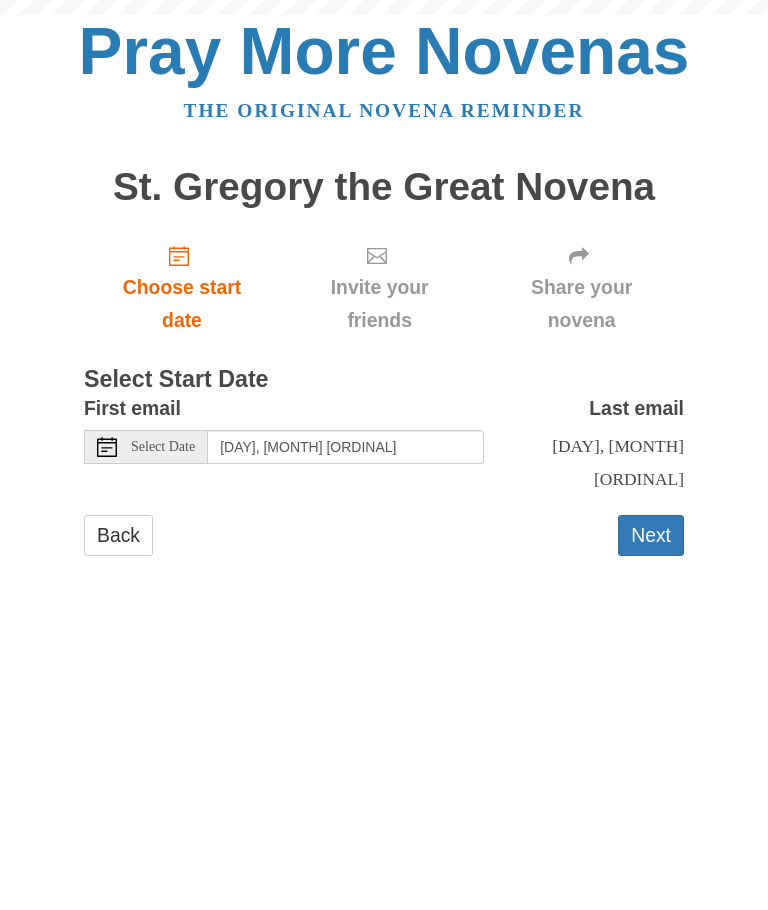 scroll, scrollTop: 0, scrollLeft: 0, axis: both 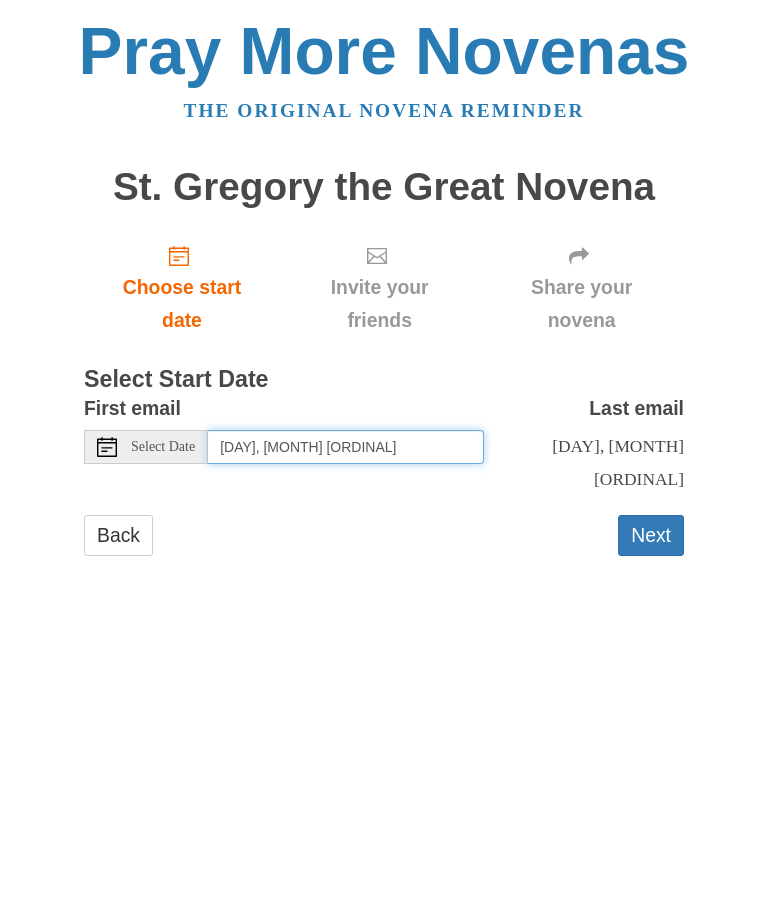 click on "[DAY], [MONTH] [ORDINAL]" at bounding box center [346, 447] 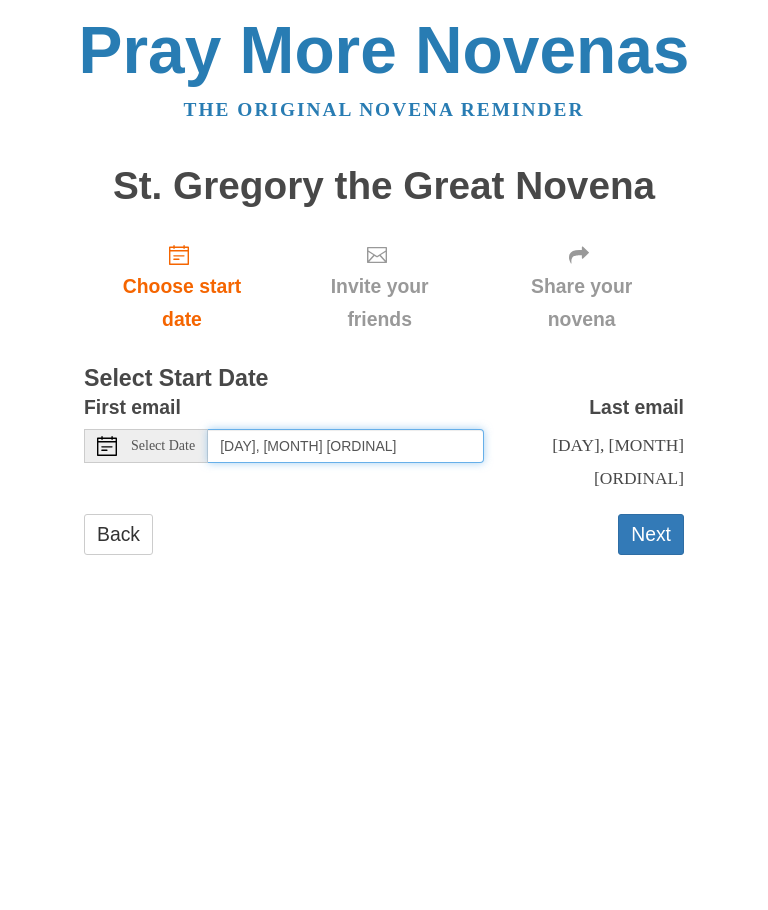 click on "[DAY], [MONTH] [ORDINAL]" at bounding box center [346, 447] 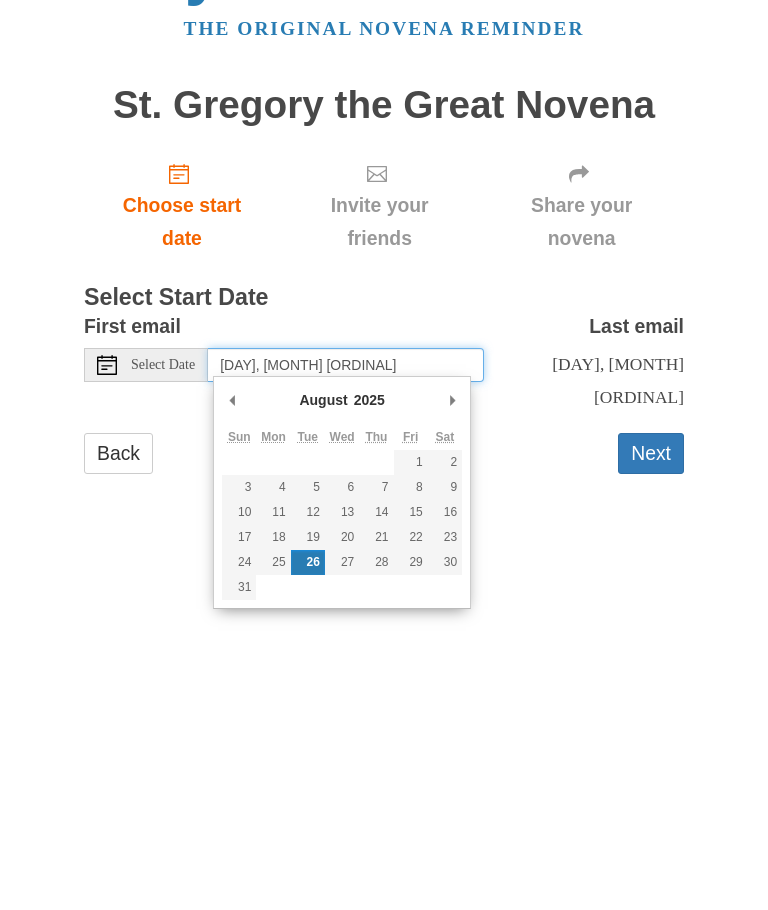 type on "[DAY], [MONTH] [ORDINAL]" 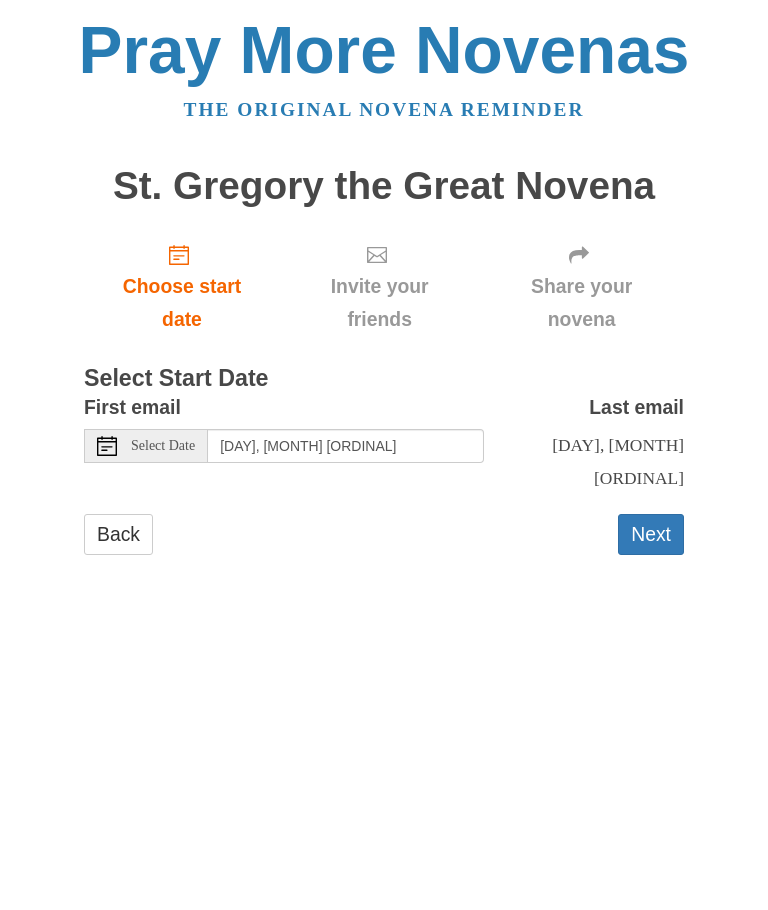 click on "Next" at bounding box center [651, 535] 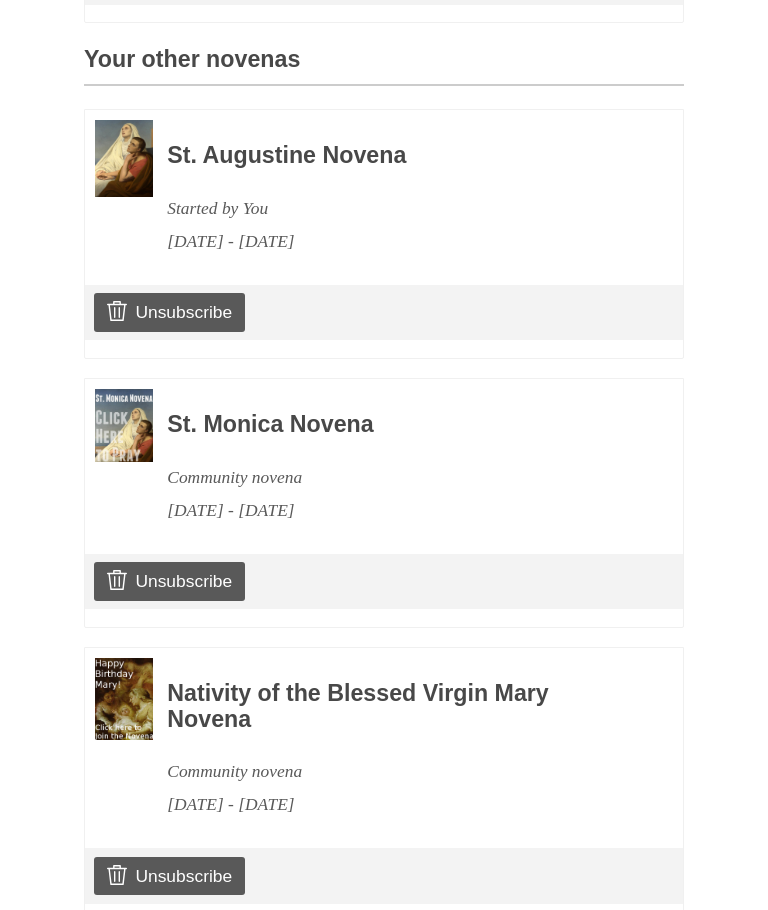 scroll, scrollTop: 882, scrollLeft: 0, axis: vertical 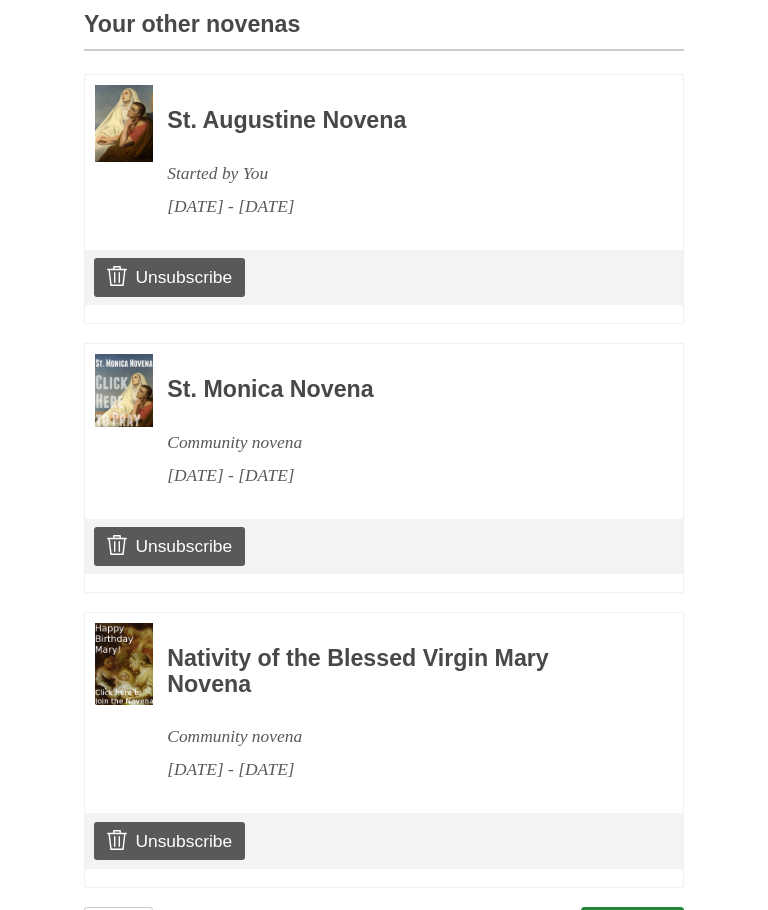 click on "Continue" at bounding box center [633, 927] 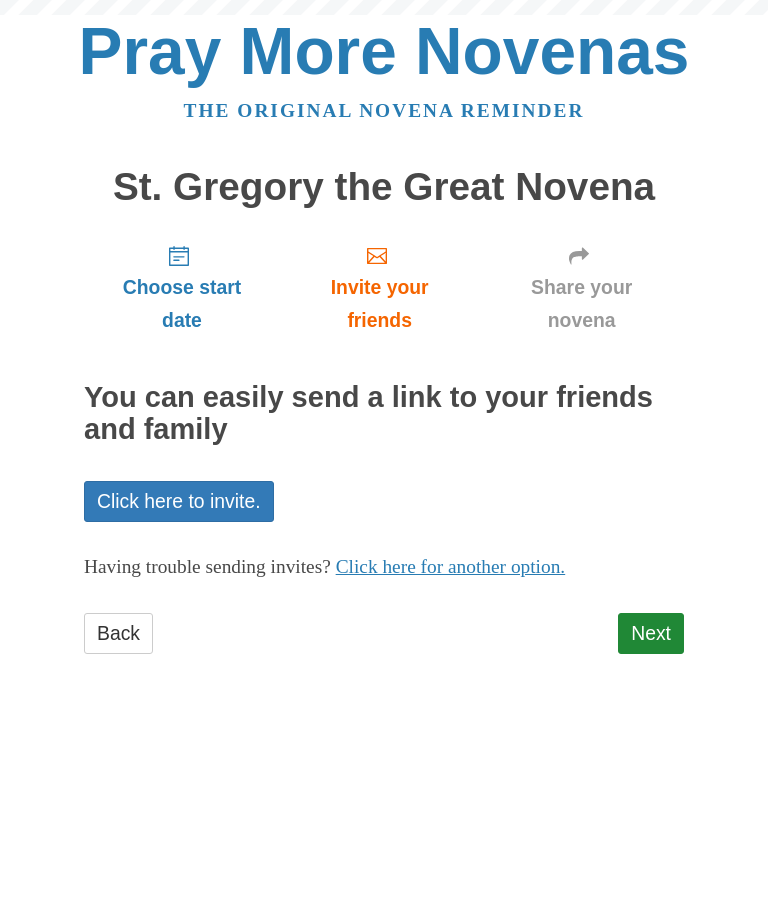 scroll, scrollTop: 0, scrollLeft: 0, axis: both 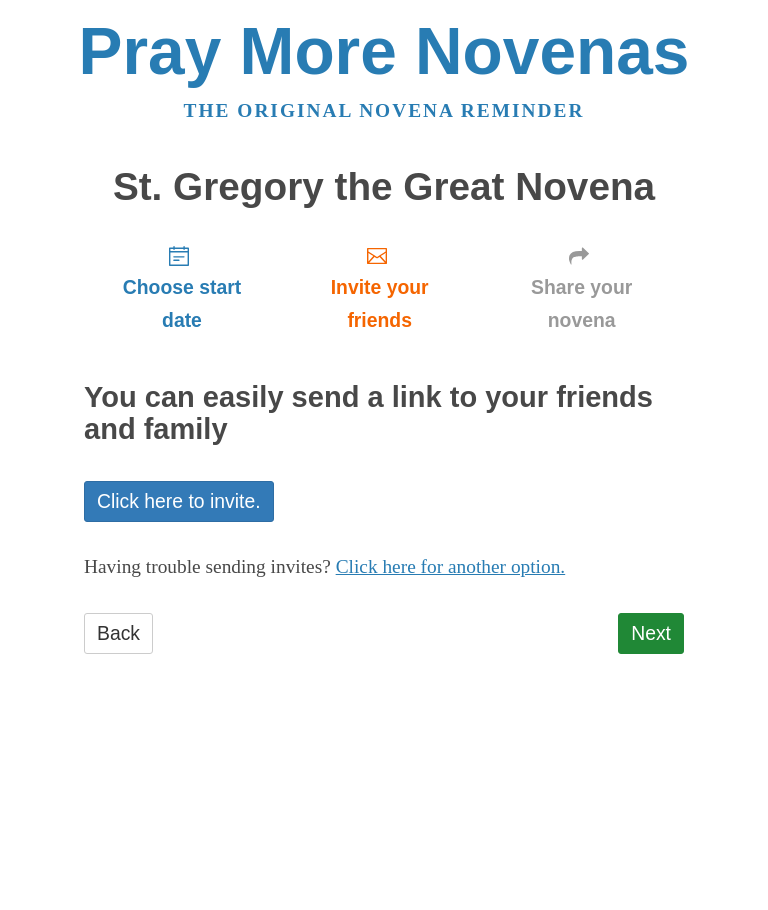 click on "Next" at bounding box center [651, 633] 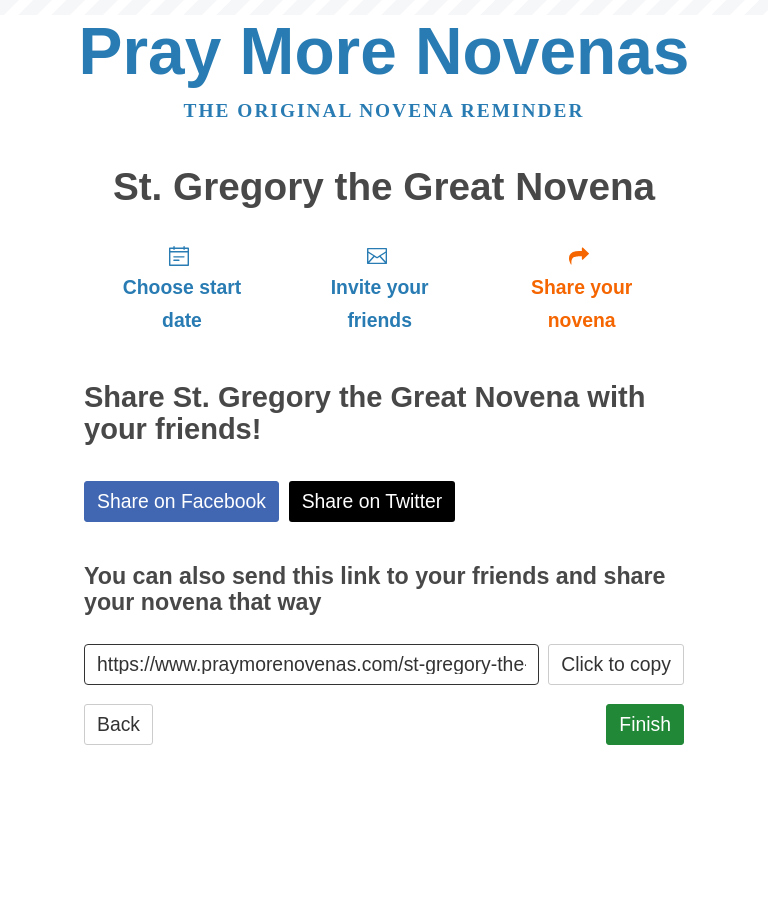 scroll, scrollTop: 0, scrollLeft: 0, axis: both 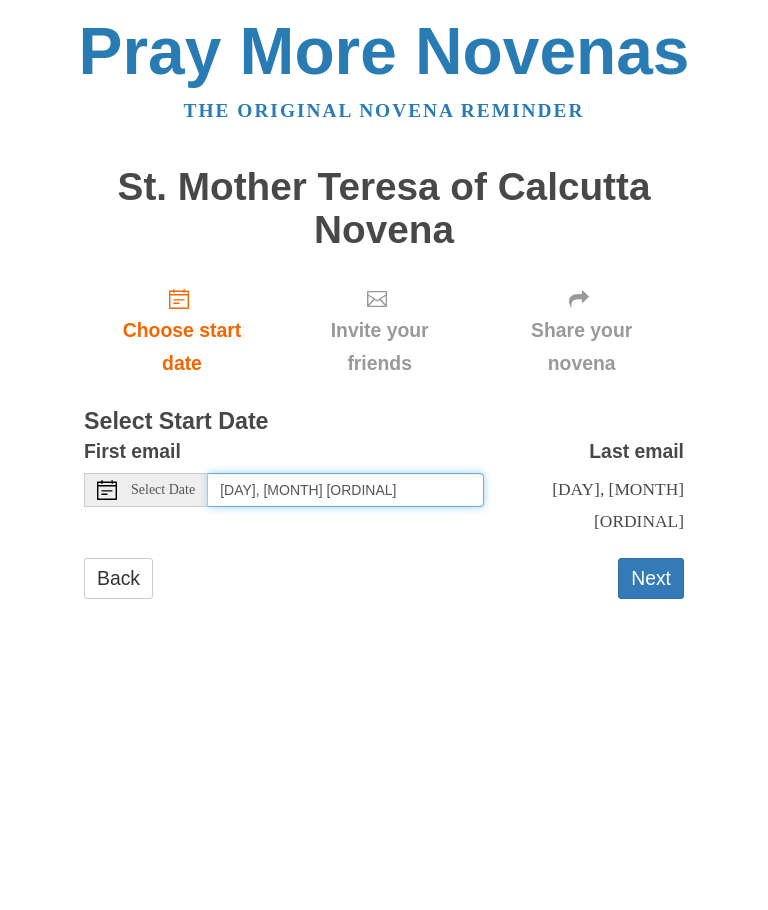 click on "[DAY], [MONTH] [ORDINAL]" at bounding box center (346, 490) 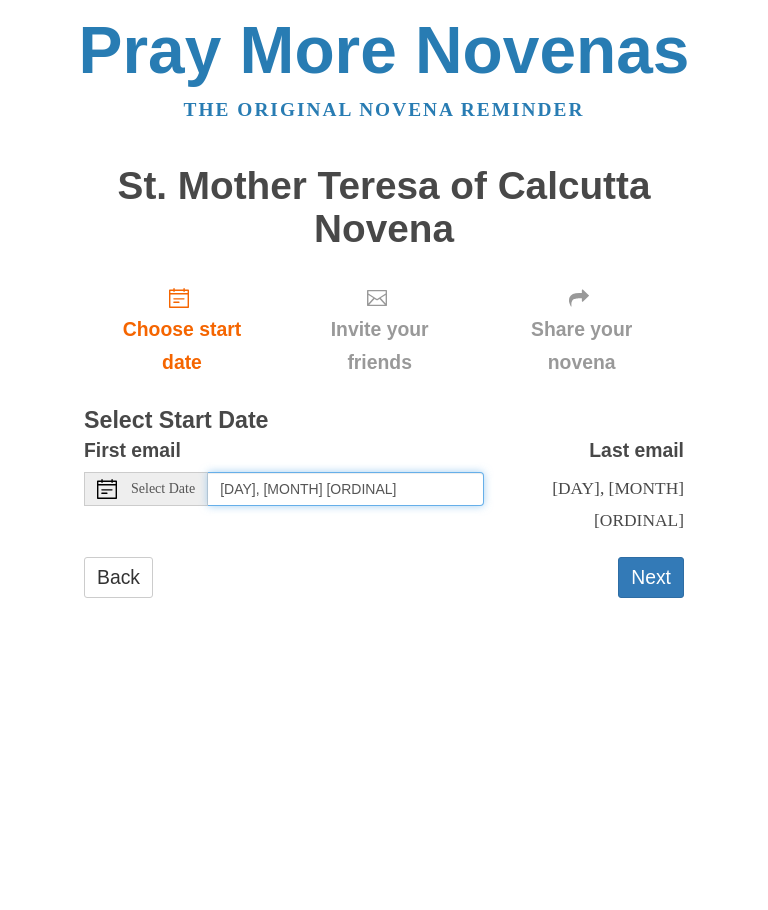 click on "[DAY], [MONTH] [ORDINAL]" at bounding box center [346, 490] 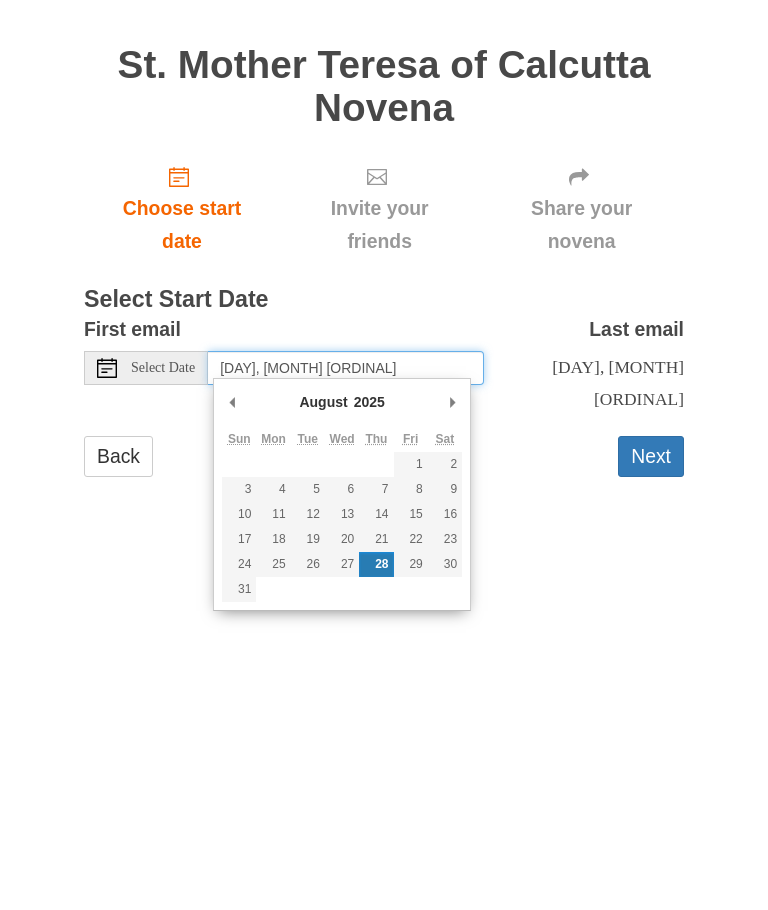 type on "[DAY], [MONTH] [ORDINAL]" 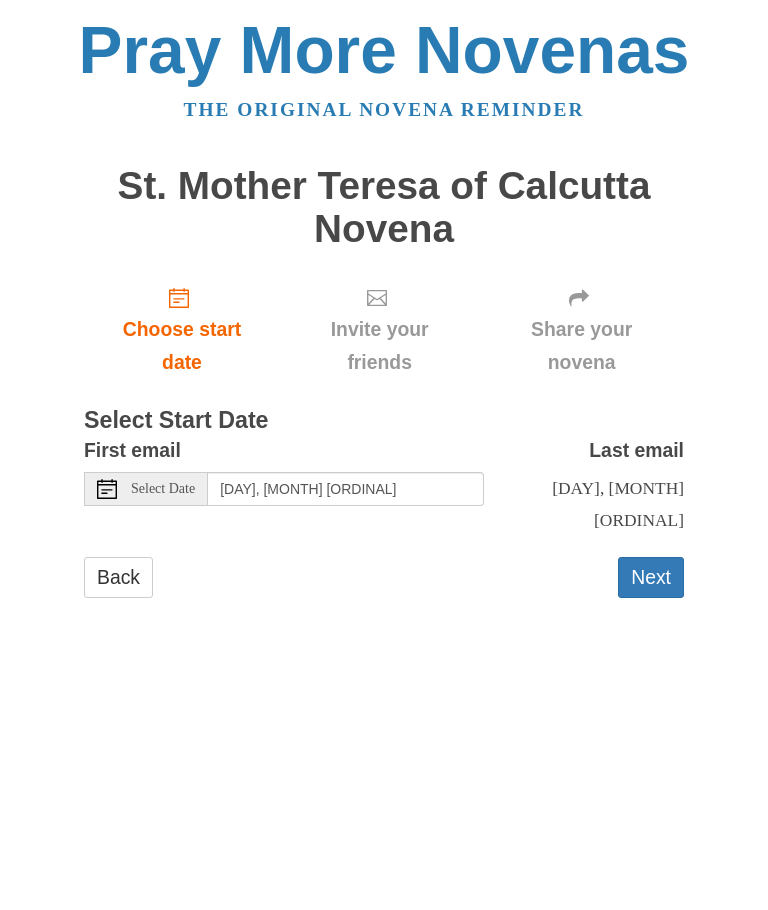 click on "Next" at bounding box center (651, 578) 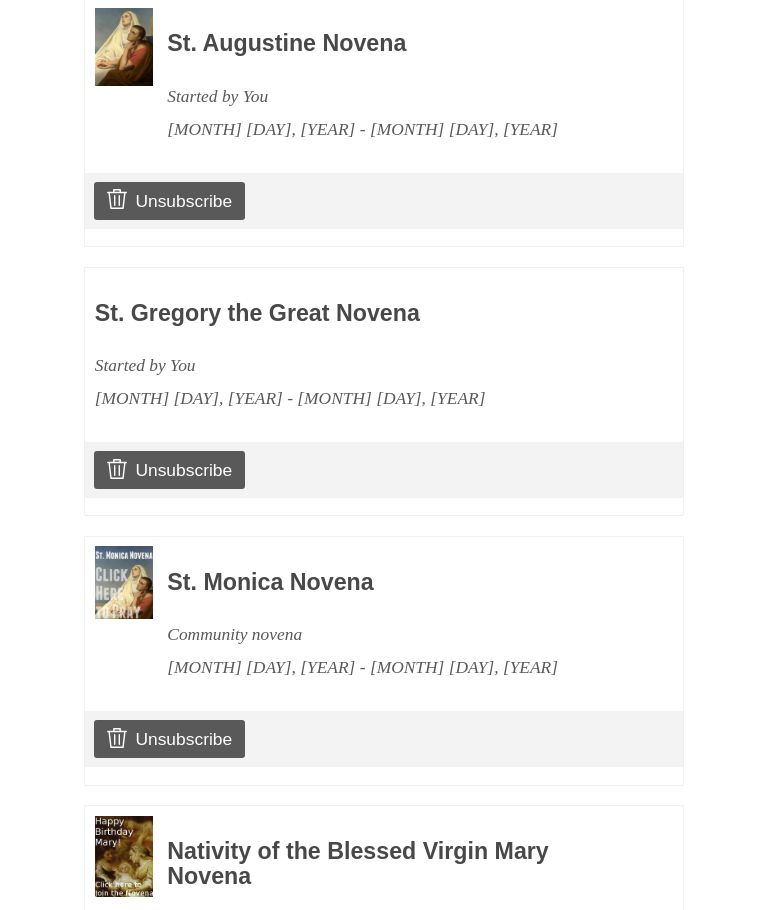 scroll, scrollTop: 1189, scrollLeft: 0, axis: vertical 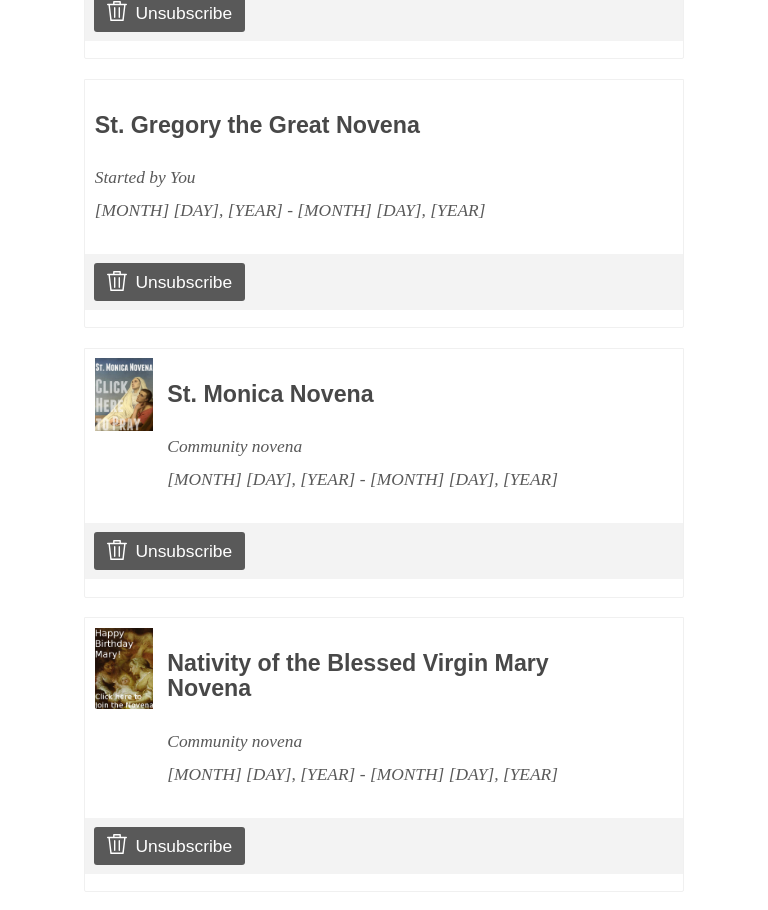 click on "Continue" at bounding box center (633, 932) 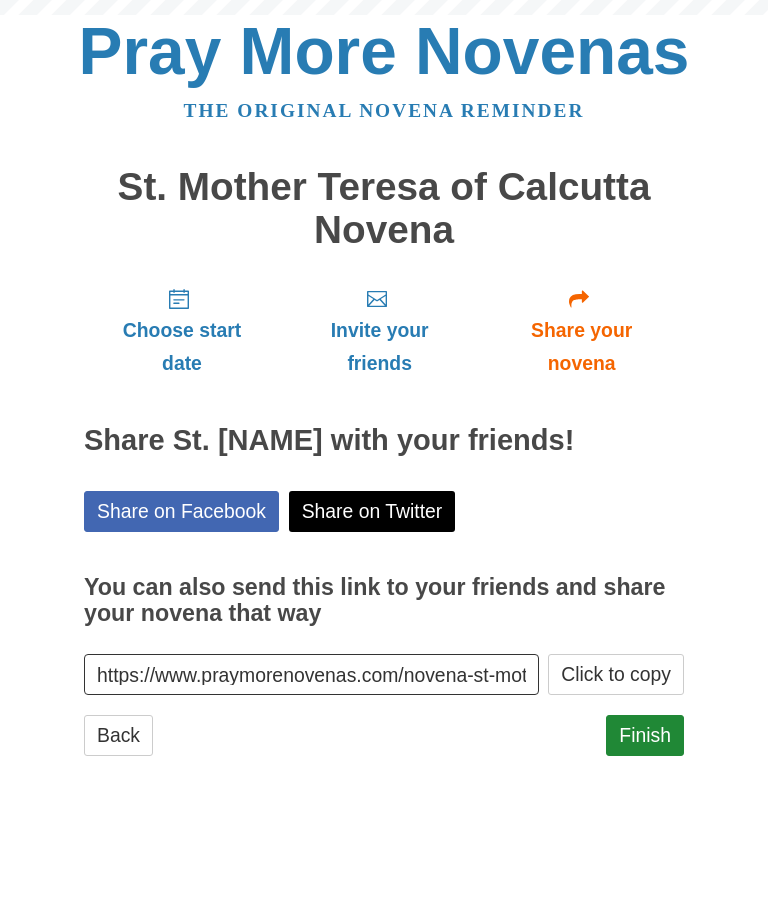 scroll, scrollTop: 0, scrollLeft: 0, axis: both 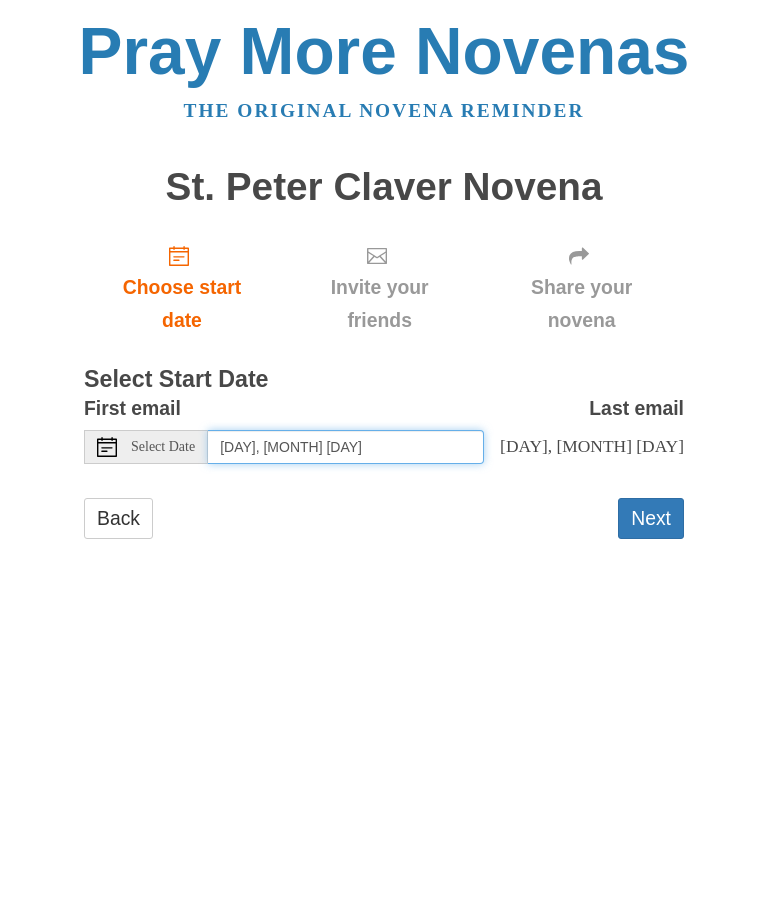 click on "Saturday, August 2nd" at bounding box center (346, 447) 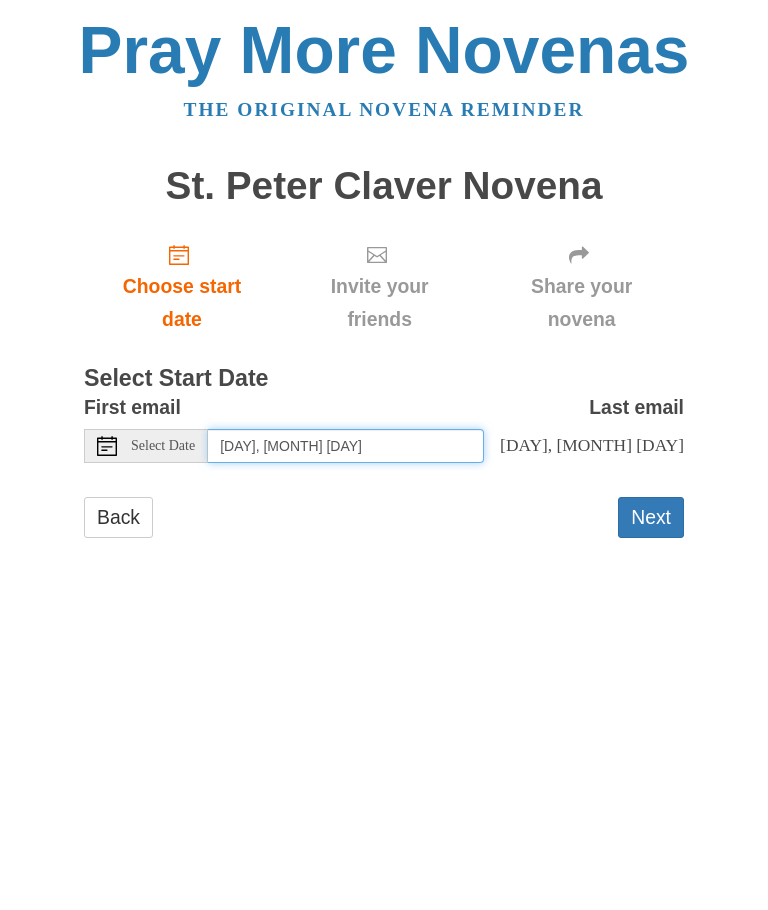 click on "Saturday, August 30th" at bounding box center [346, 447] 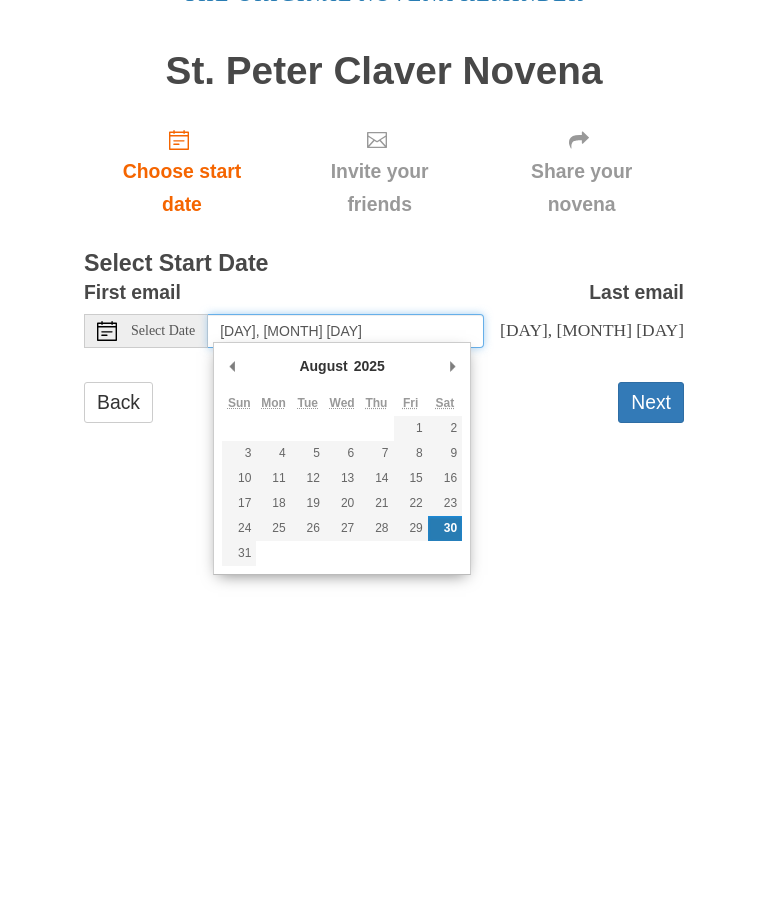 type on "Sunday, August 31st" 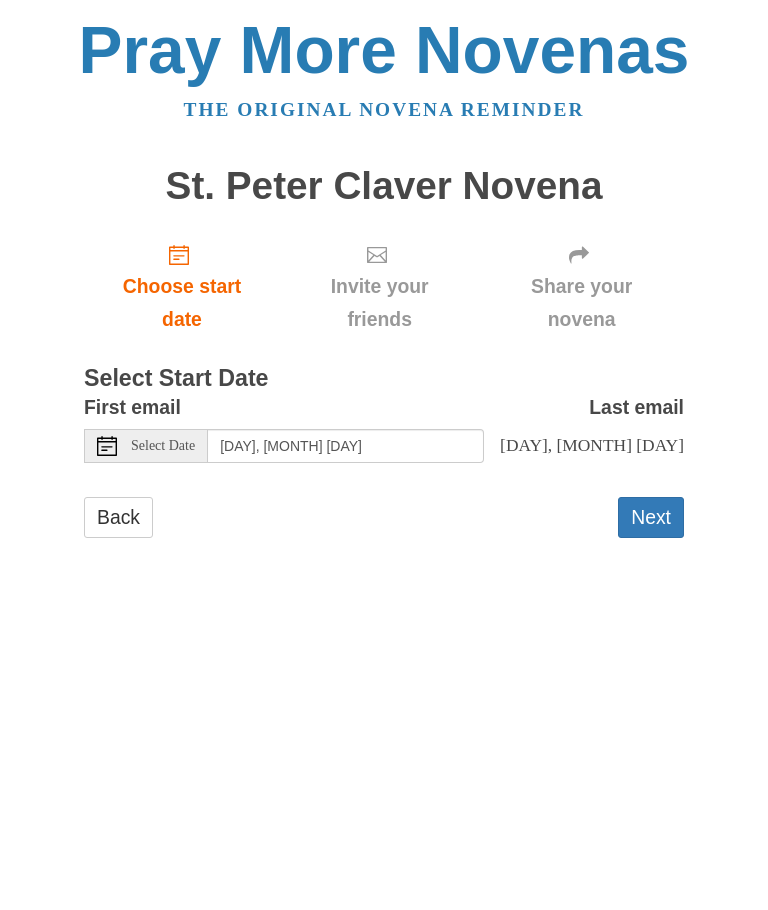 click on "Next" at bounding box center [651, 518] 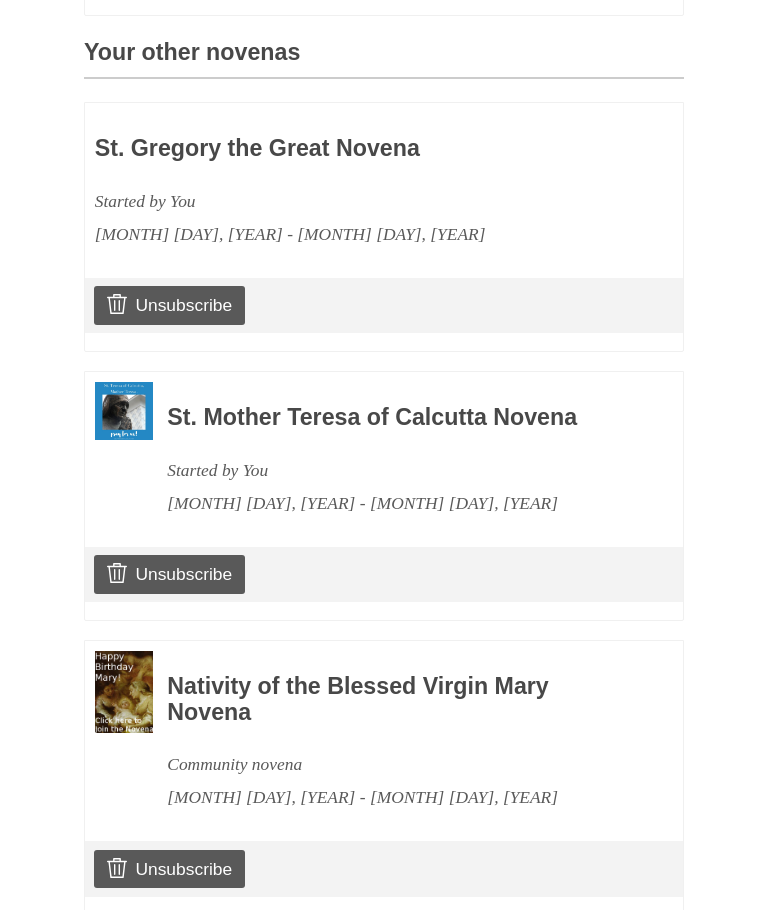 scroll, scrollTop: 882, scrollLeft: 0, axis: vertical 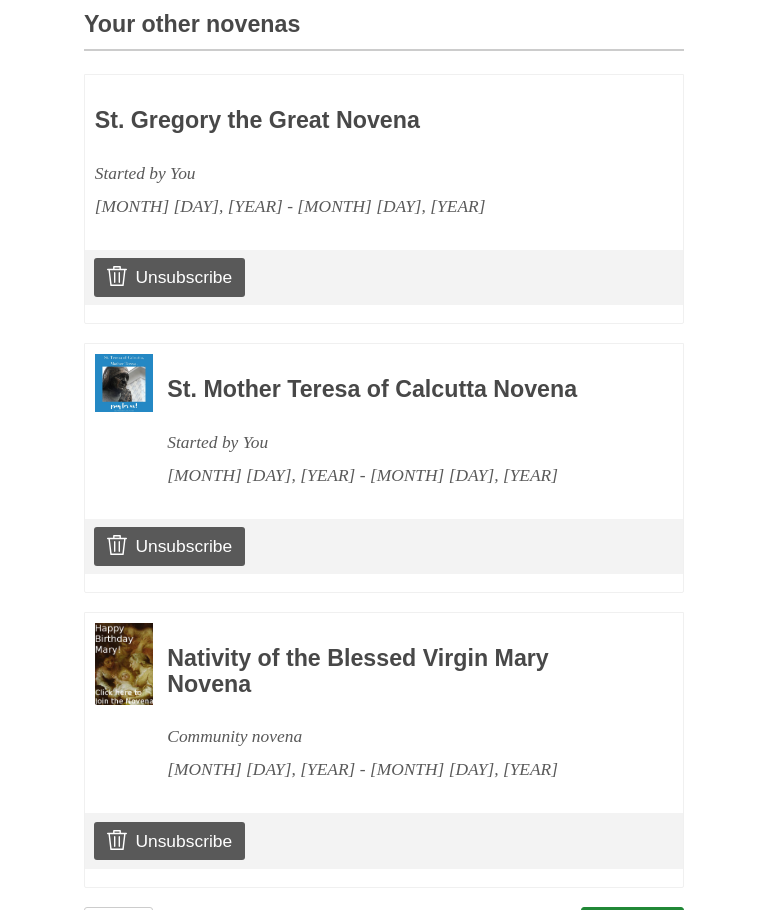 click on "Continue" at bounding box center (633, 927) 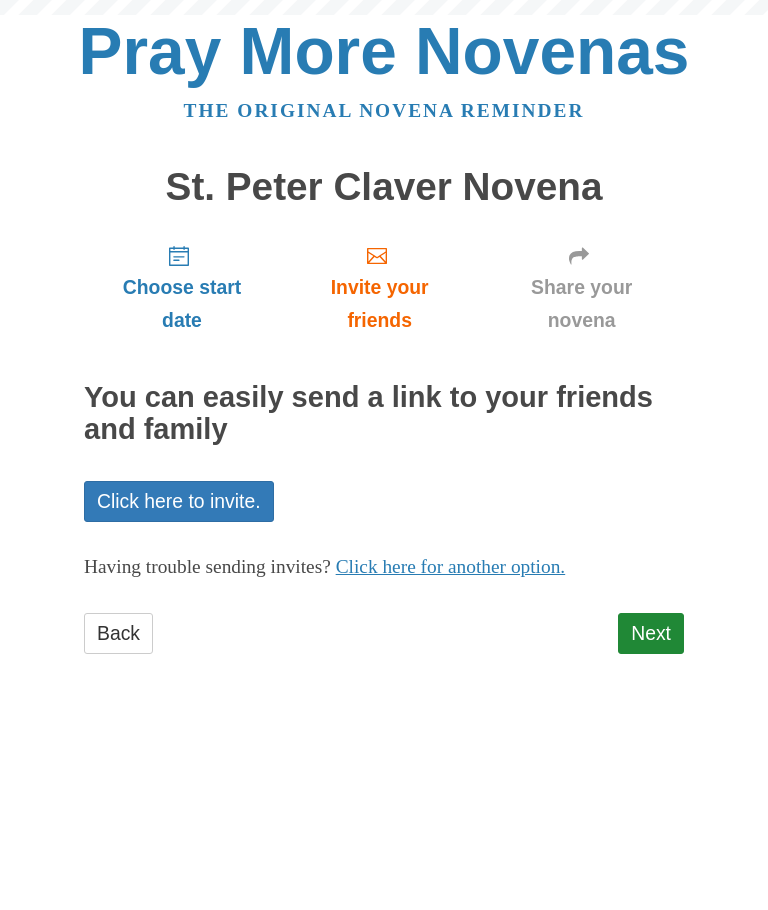 scroll, scrollTop: 0, scrollLeft: 0, axis: both 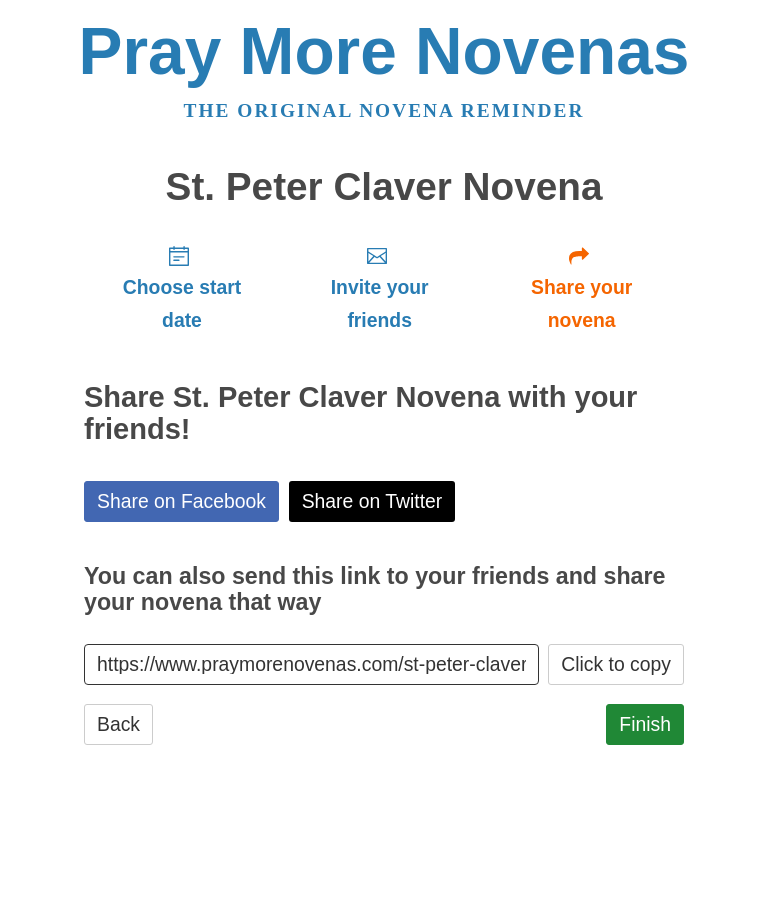 click on "Finish" at bounding box center (645, 724) 